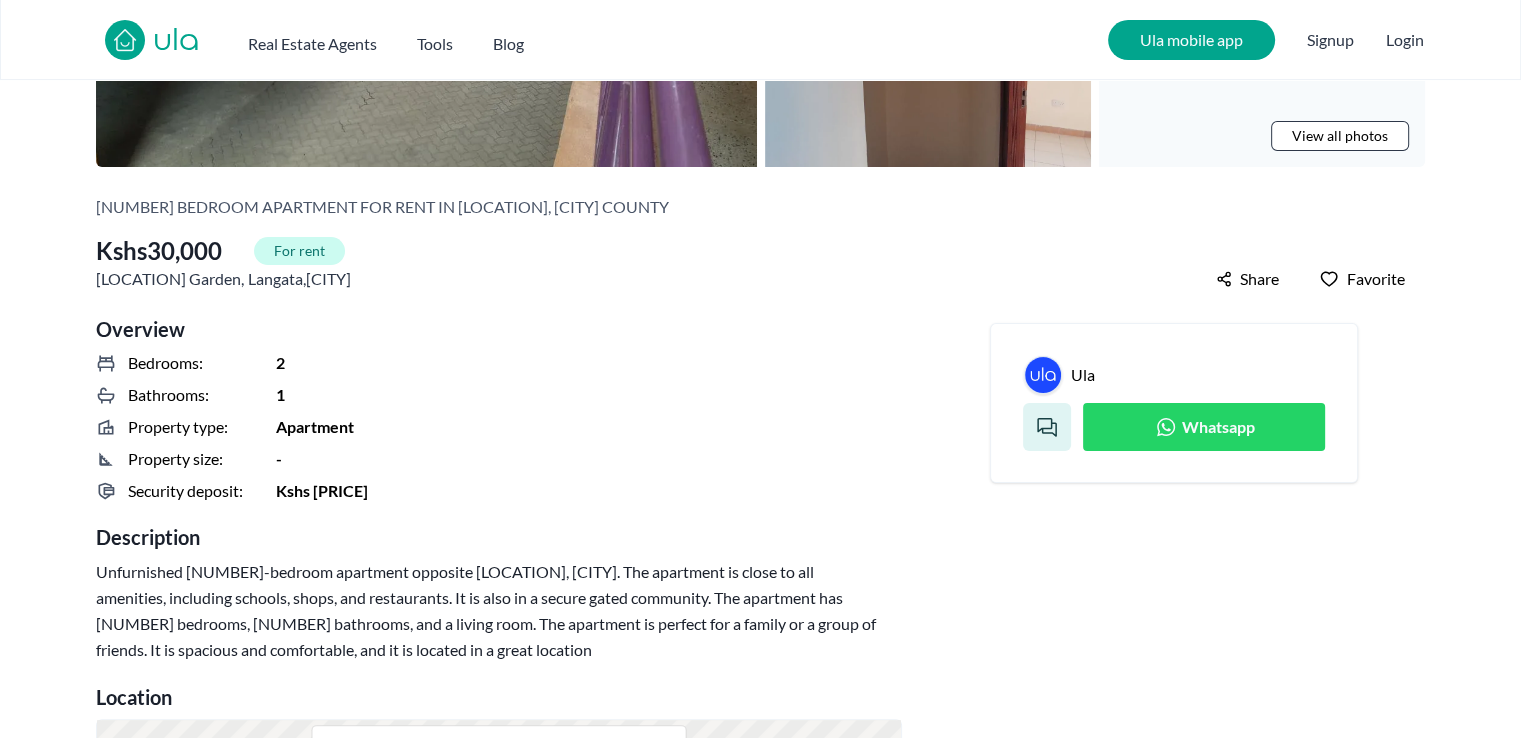 scroll, scrollTop: 100, scrollLeft: 0, axis: vertical 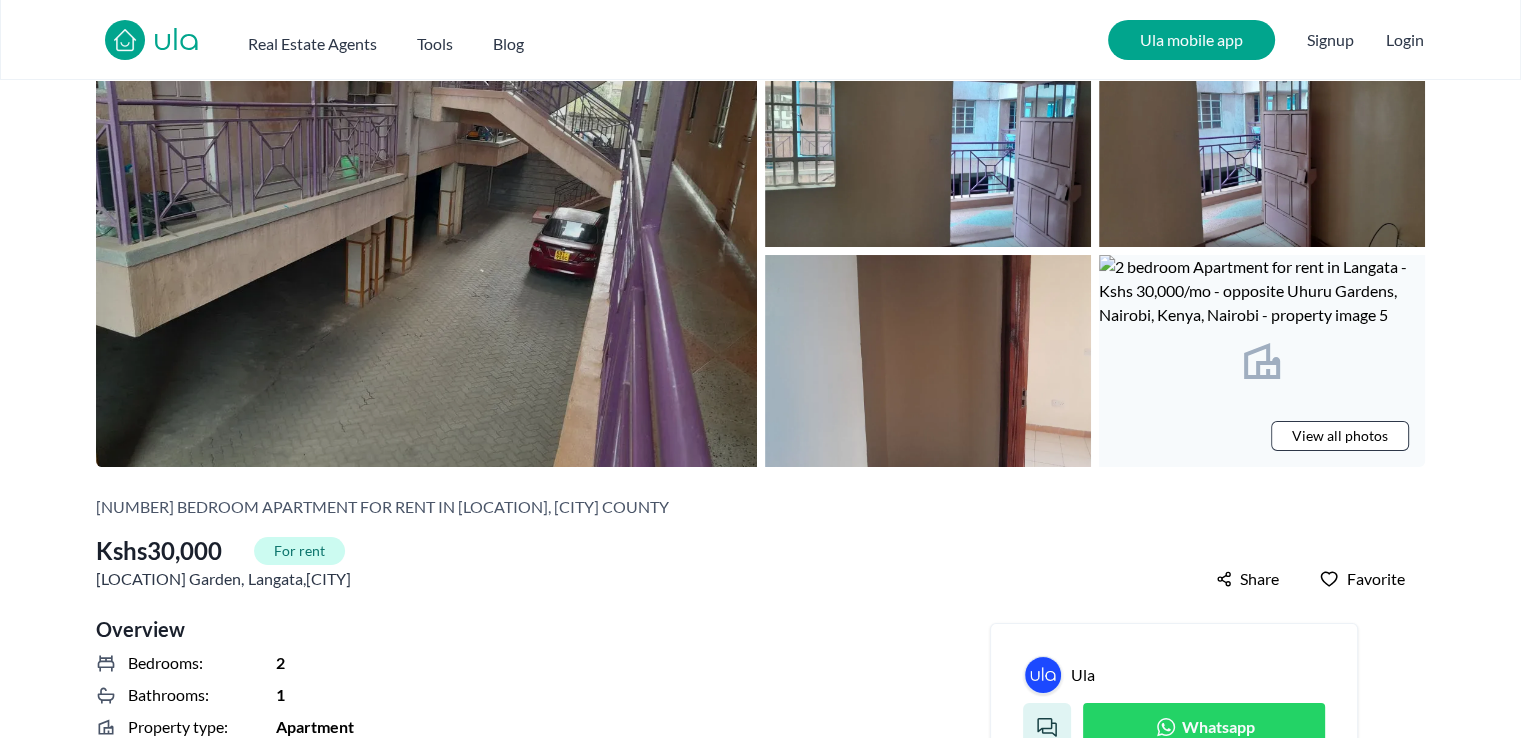 click at bounding box center [426, 251] 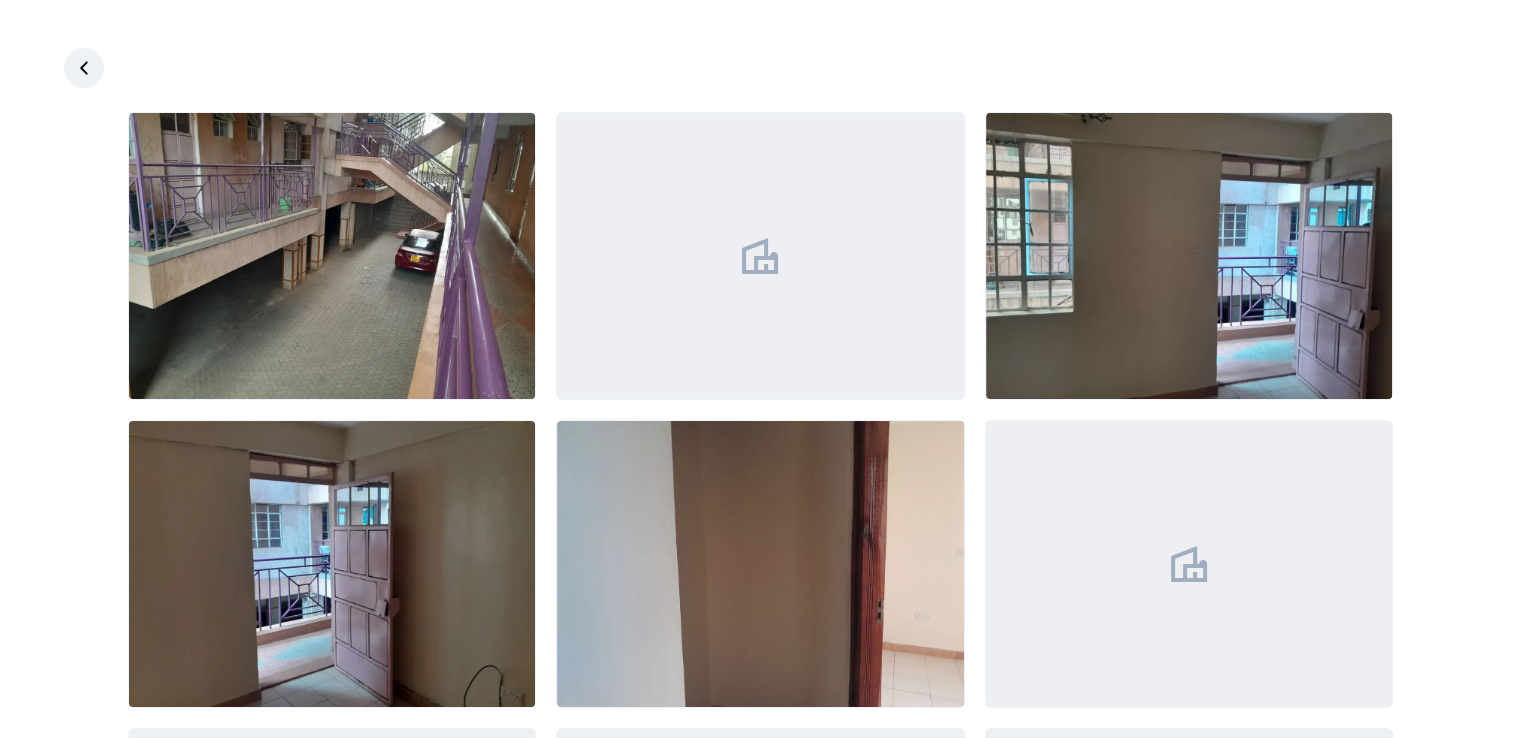 click at bounding box center [760, 256] 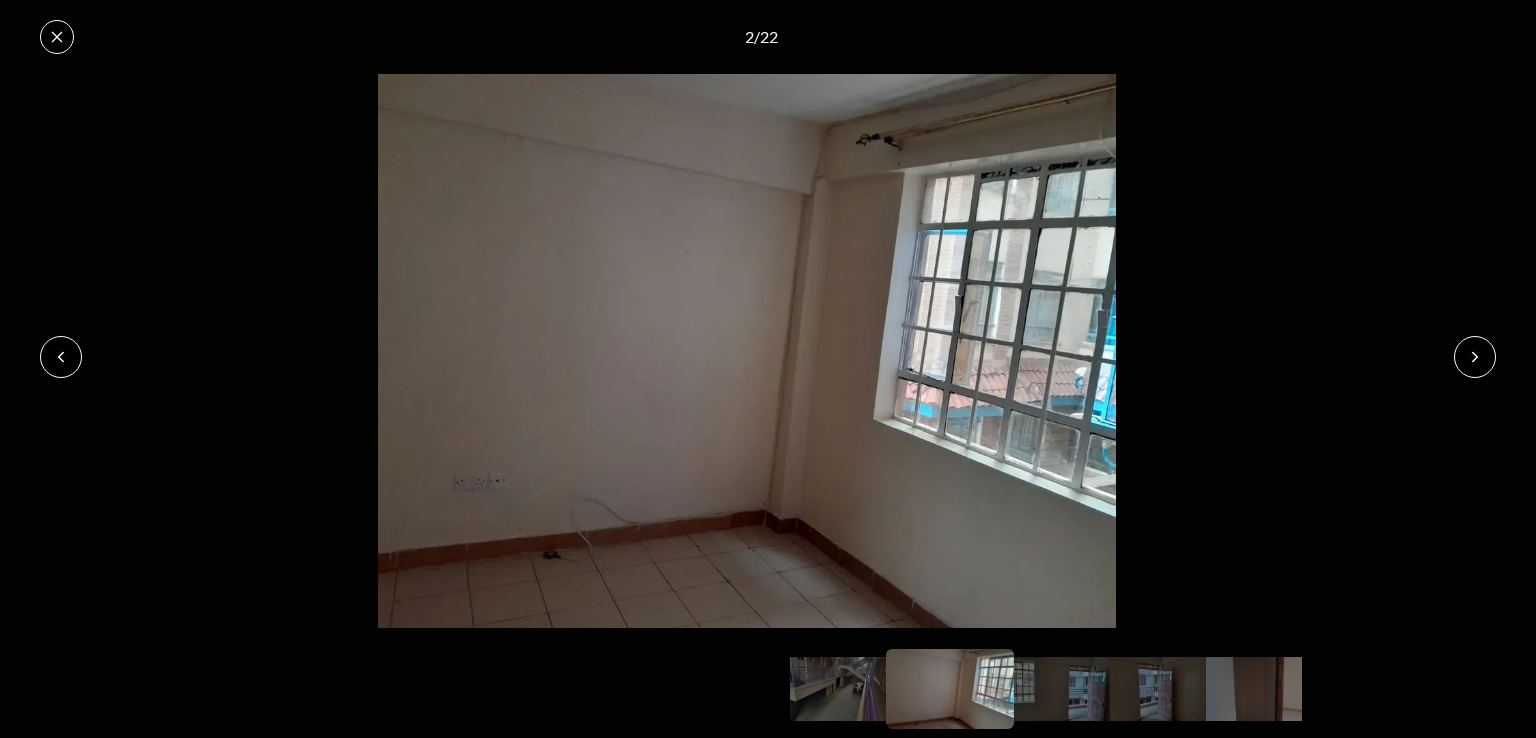 click at bounding box center [747, 351] 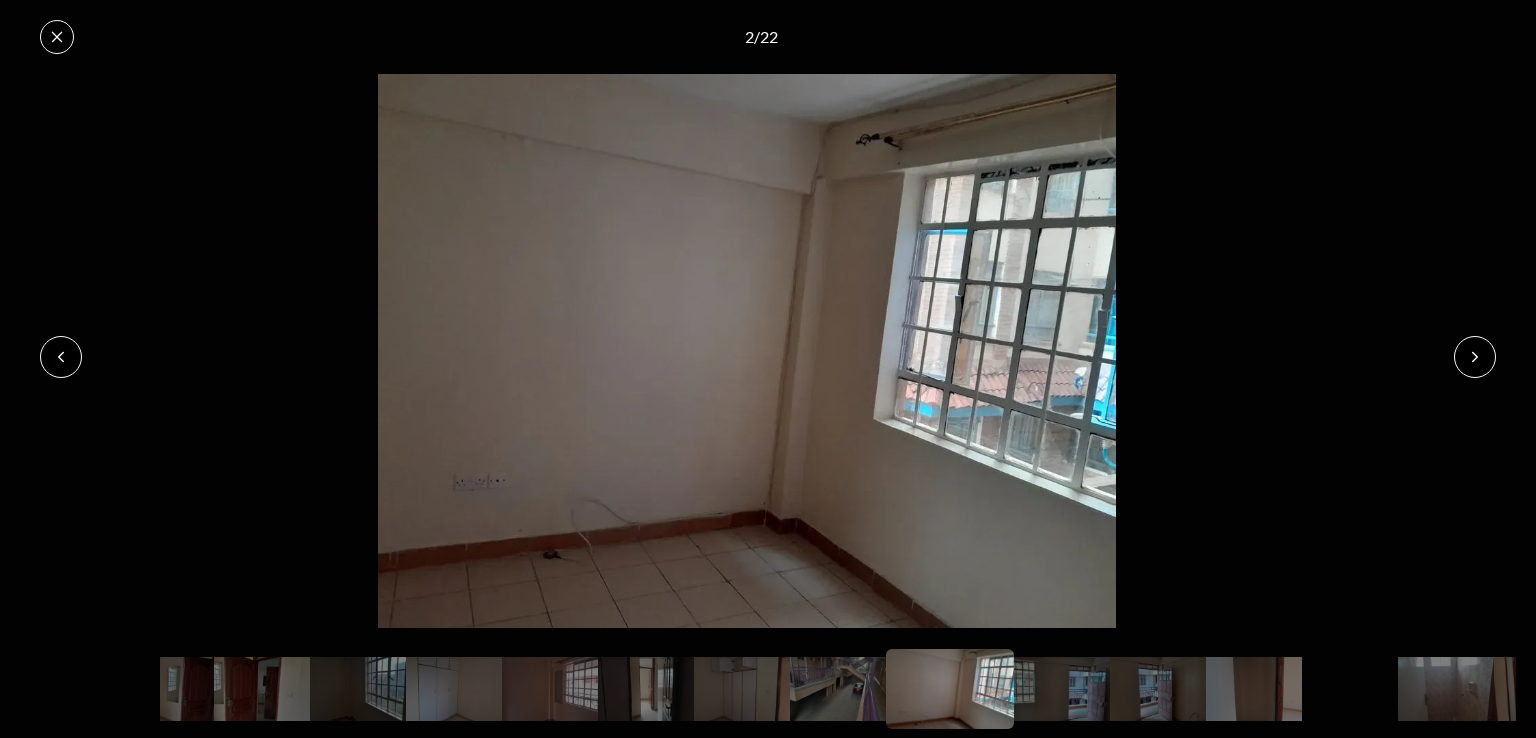 click at bounding box center (1475, 357) 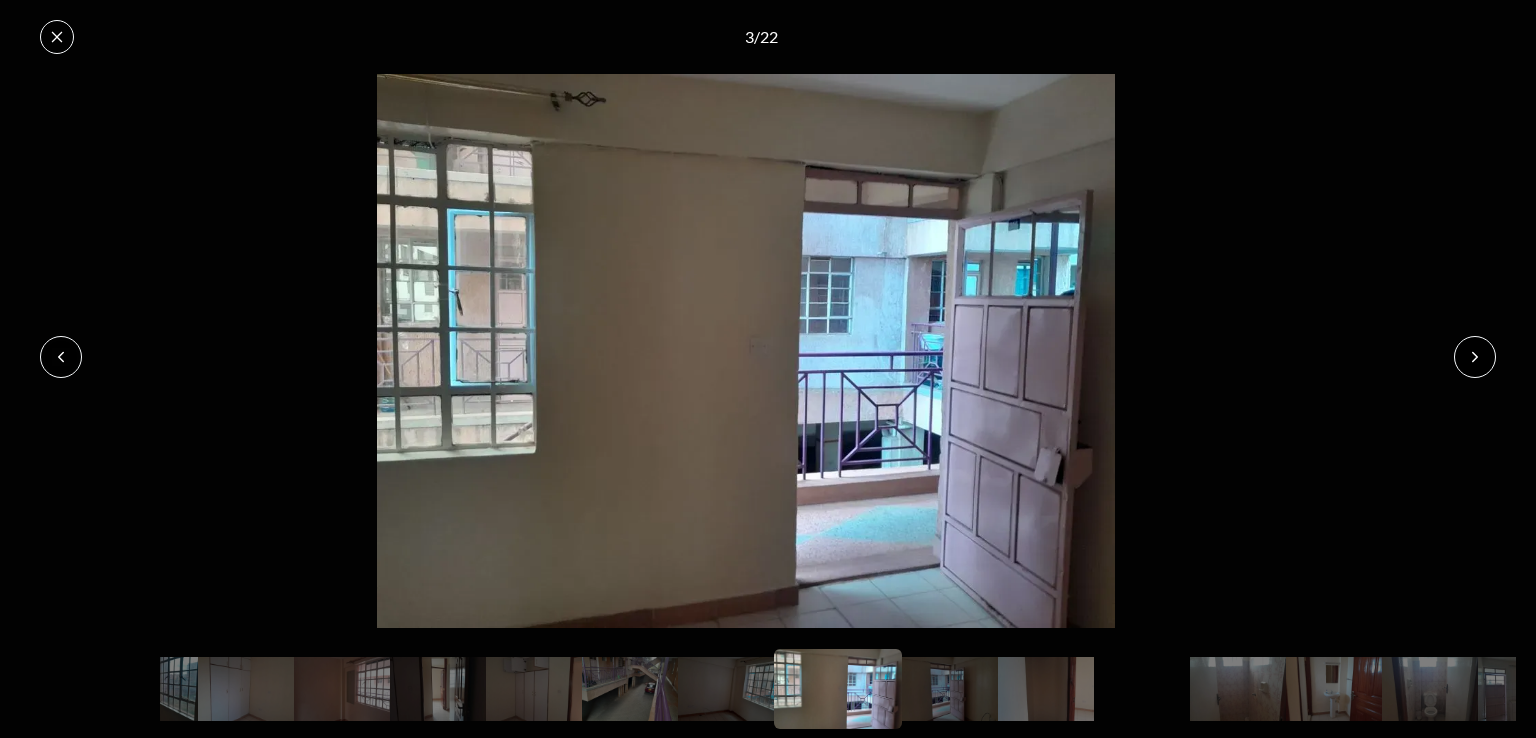 click at bounding box center [1475, 357] 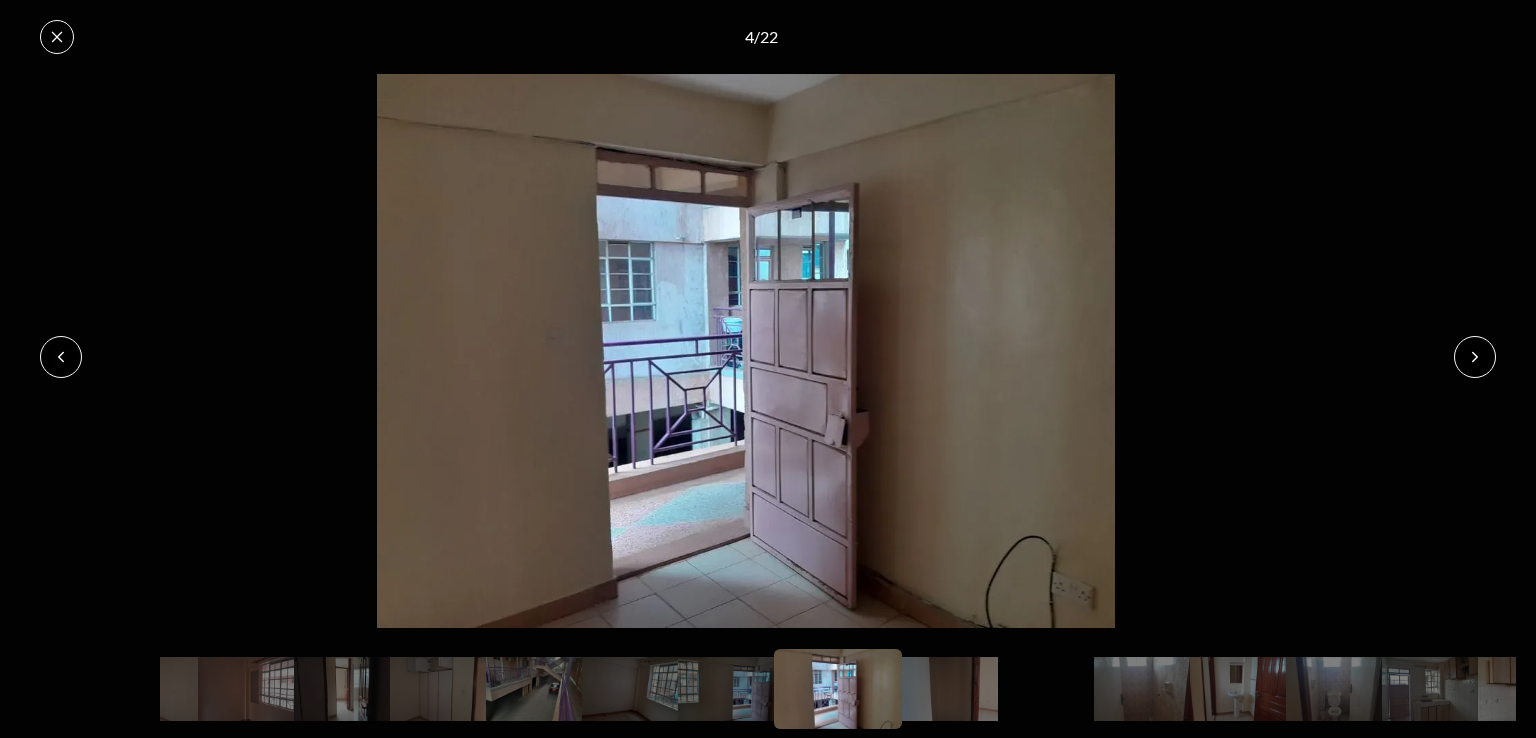click at bounding box center [1475, 357] 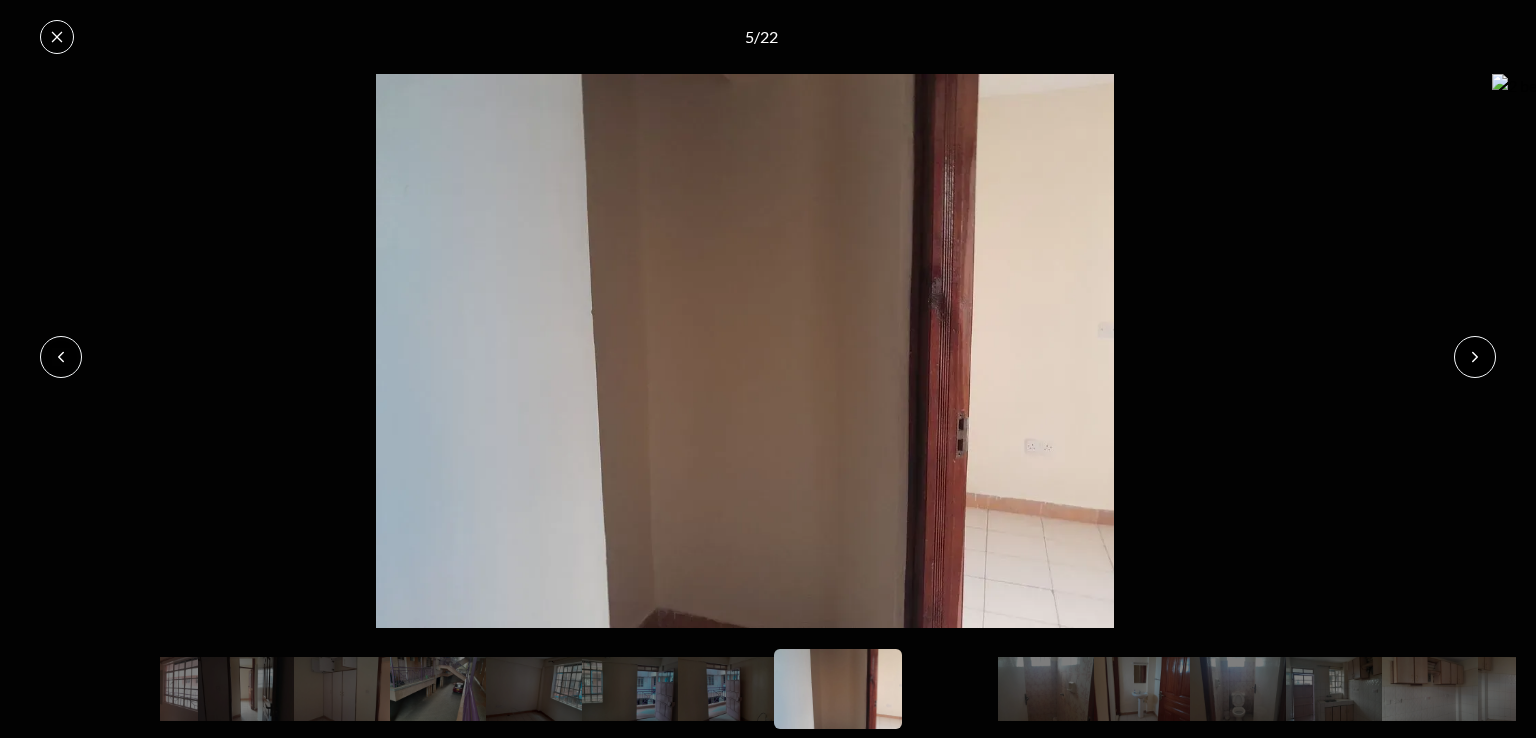 click at bounding box center (1475, 357) 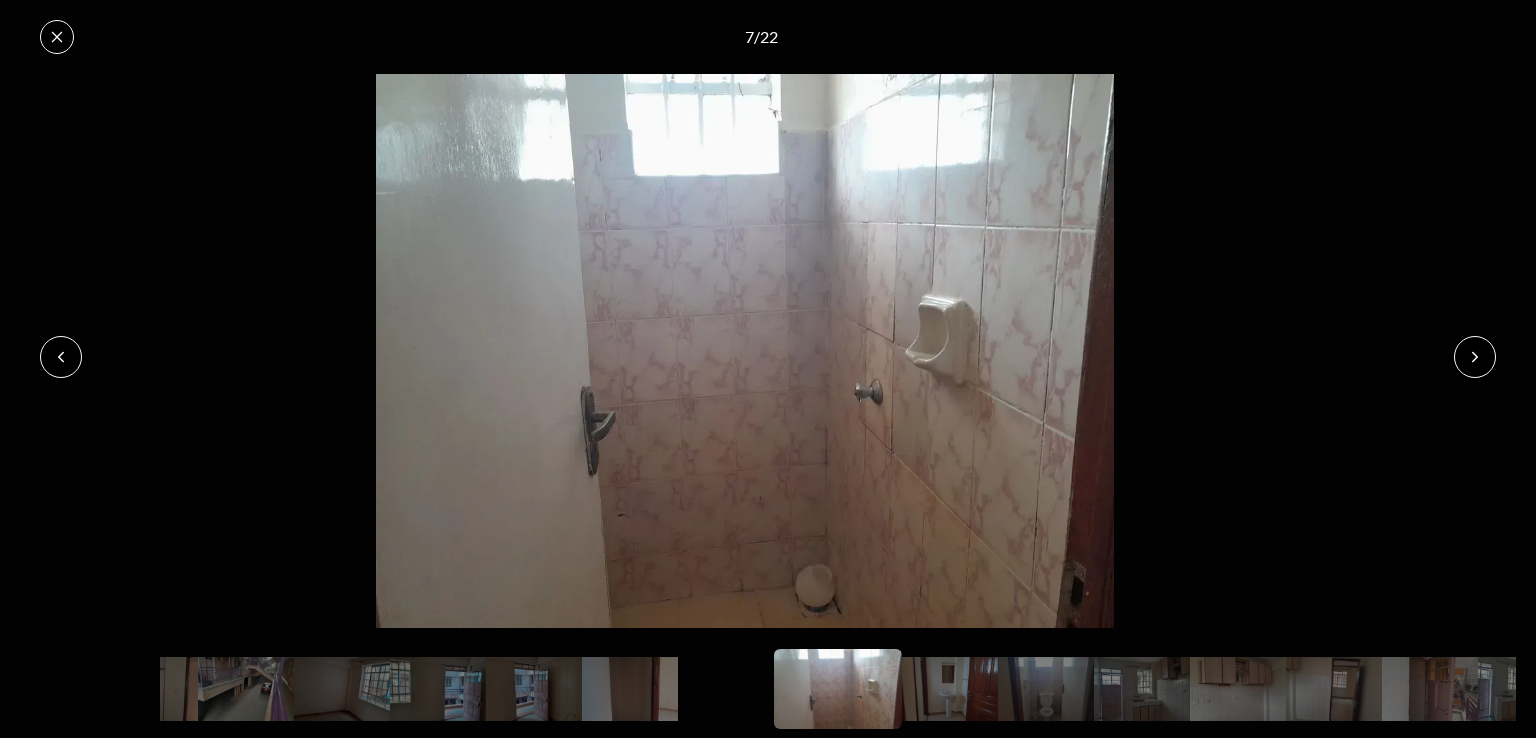click at bounding box center (1475, 357) 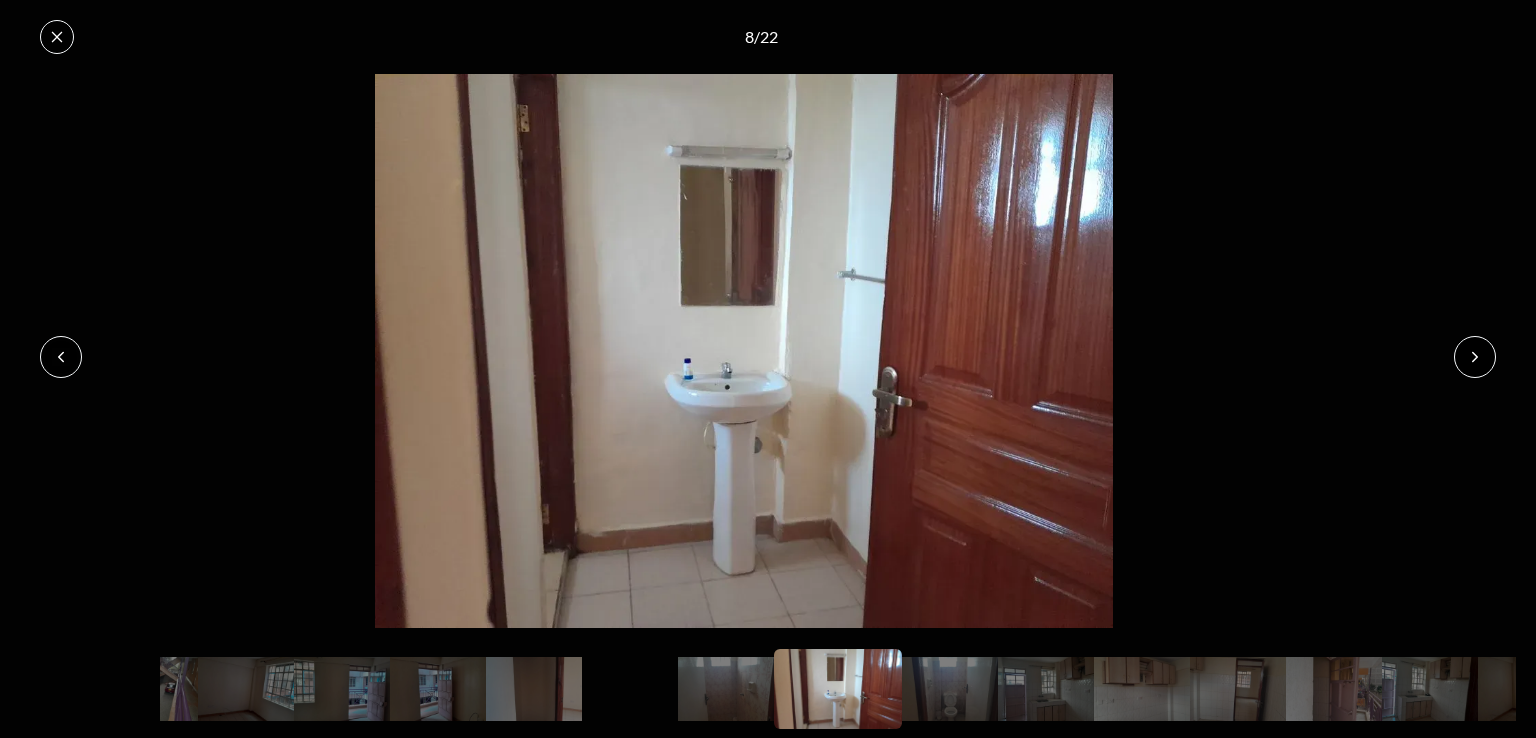 click at bounding box center [1475, 357] 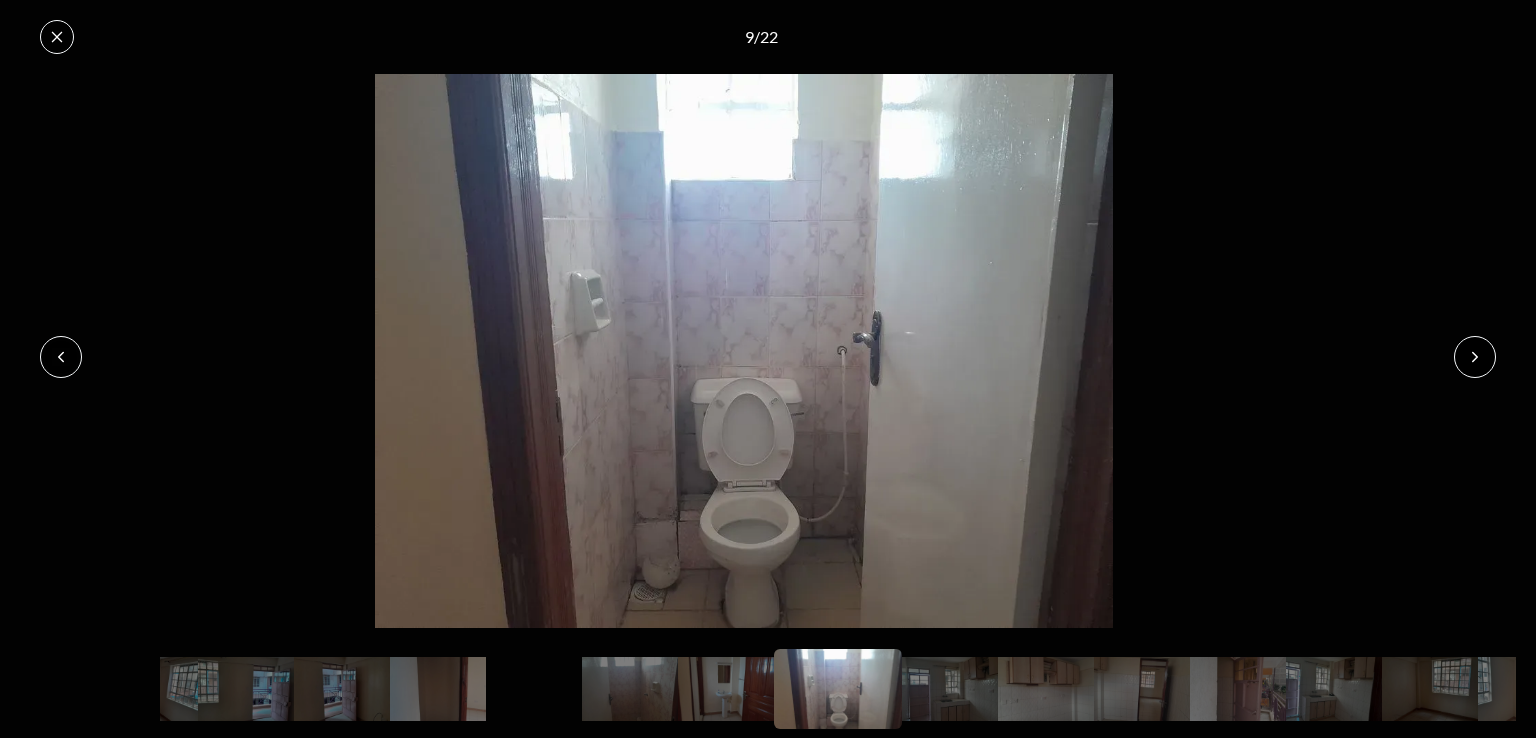 click at bounding box center (1475, 357) 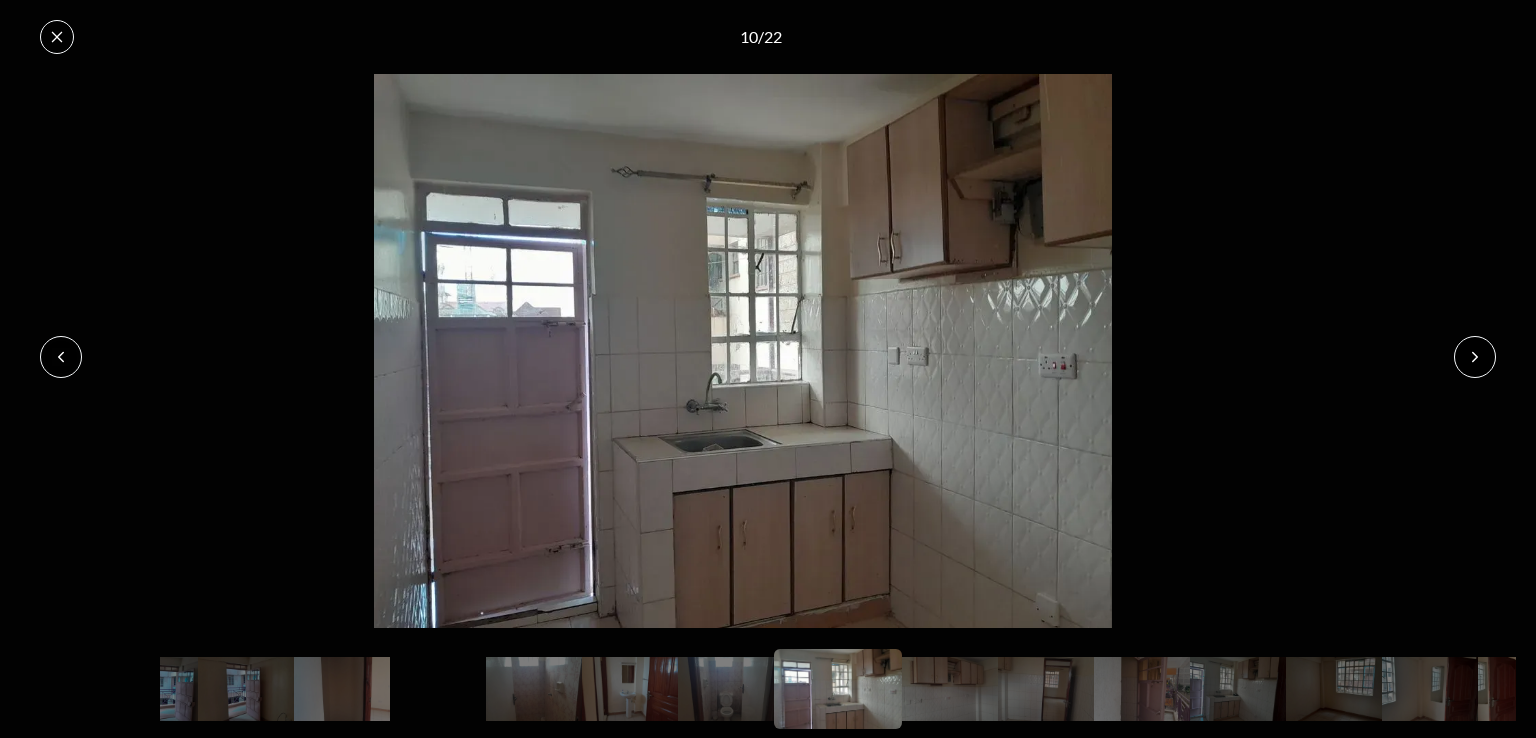 click at bounding box center [1475, 357] 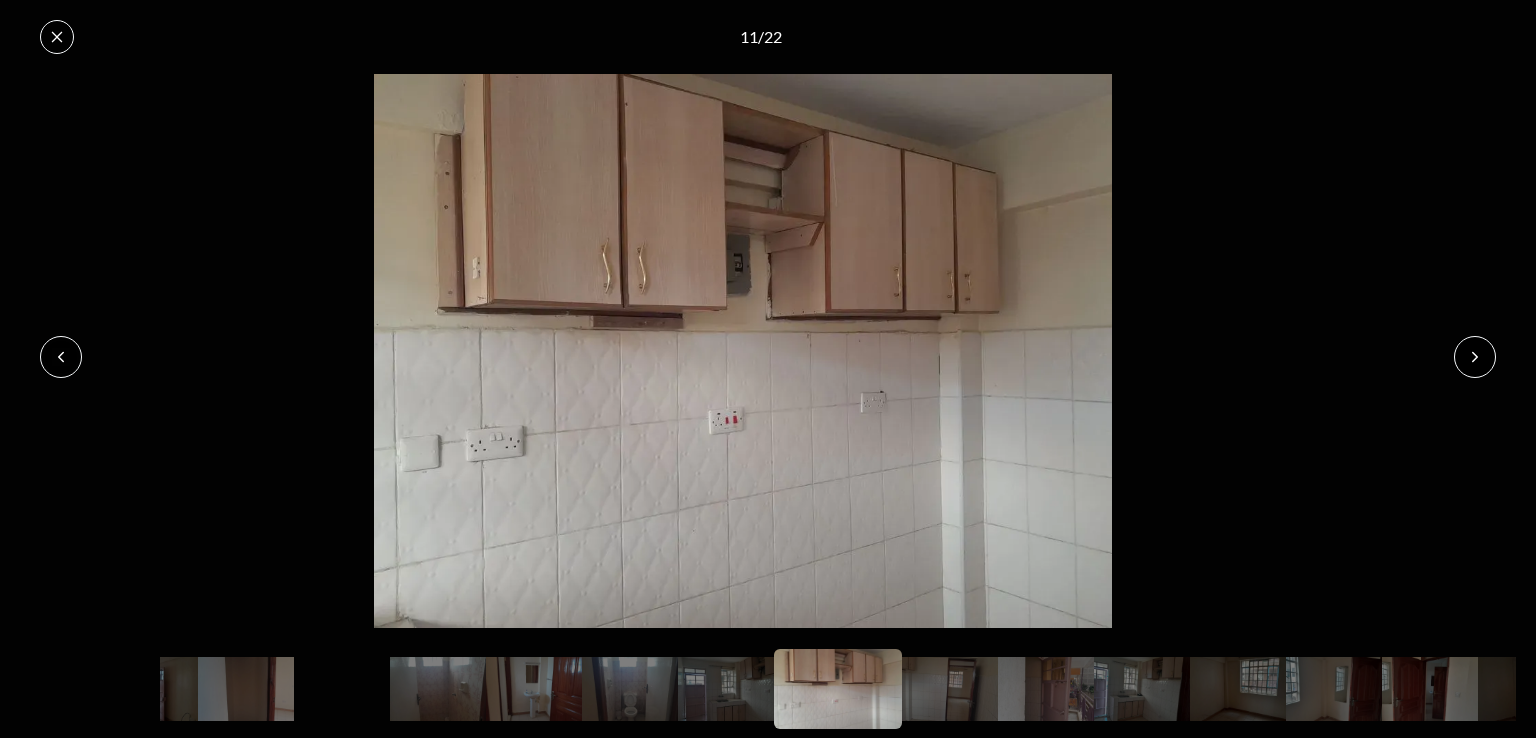 click at bounding box center [1475, 357] 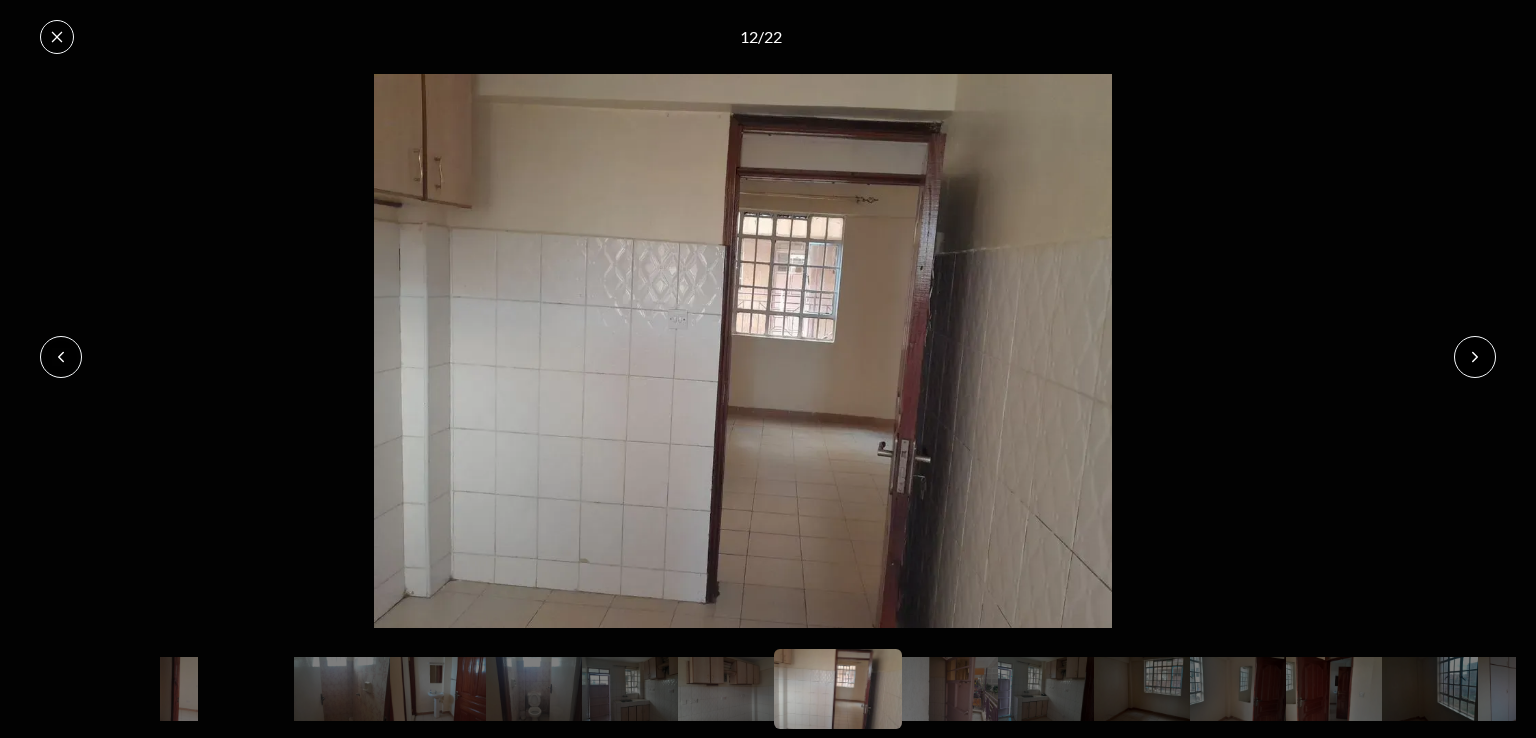 click at bounding box center [1475, 357] 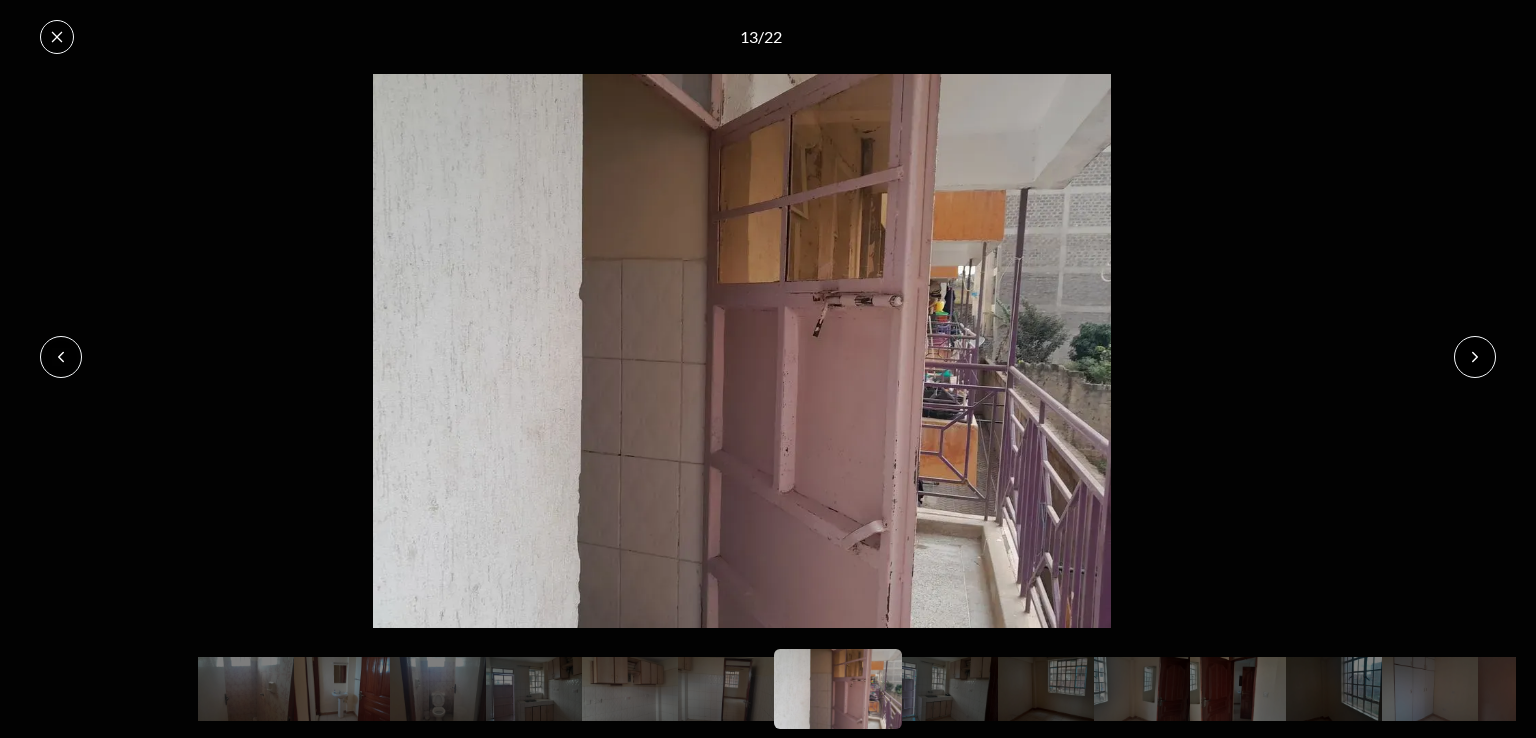 click at bounding box center [1475, 357] 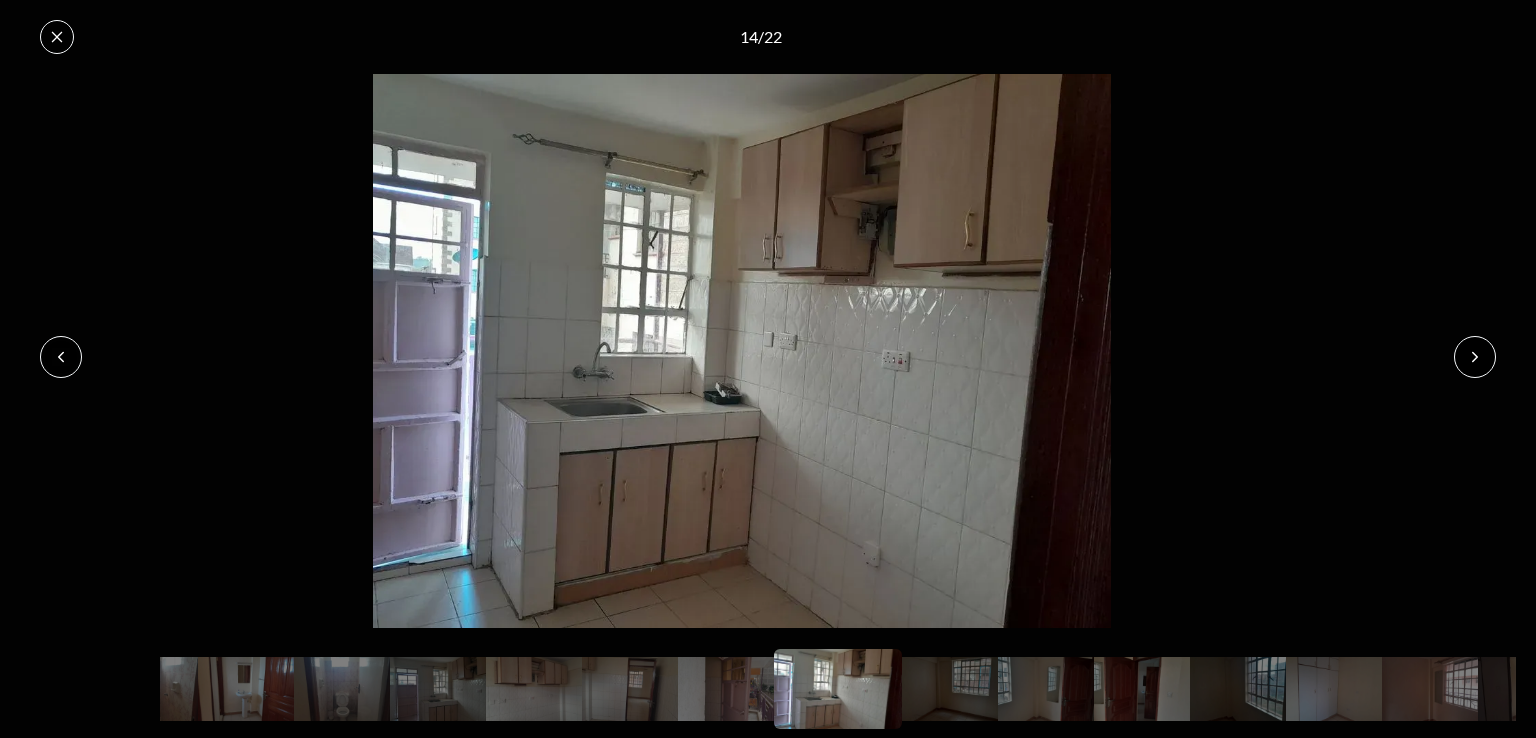 click at bounding box center (1475, 357) 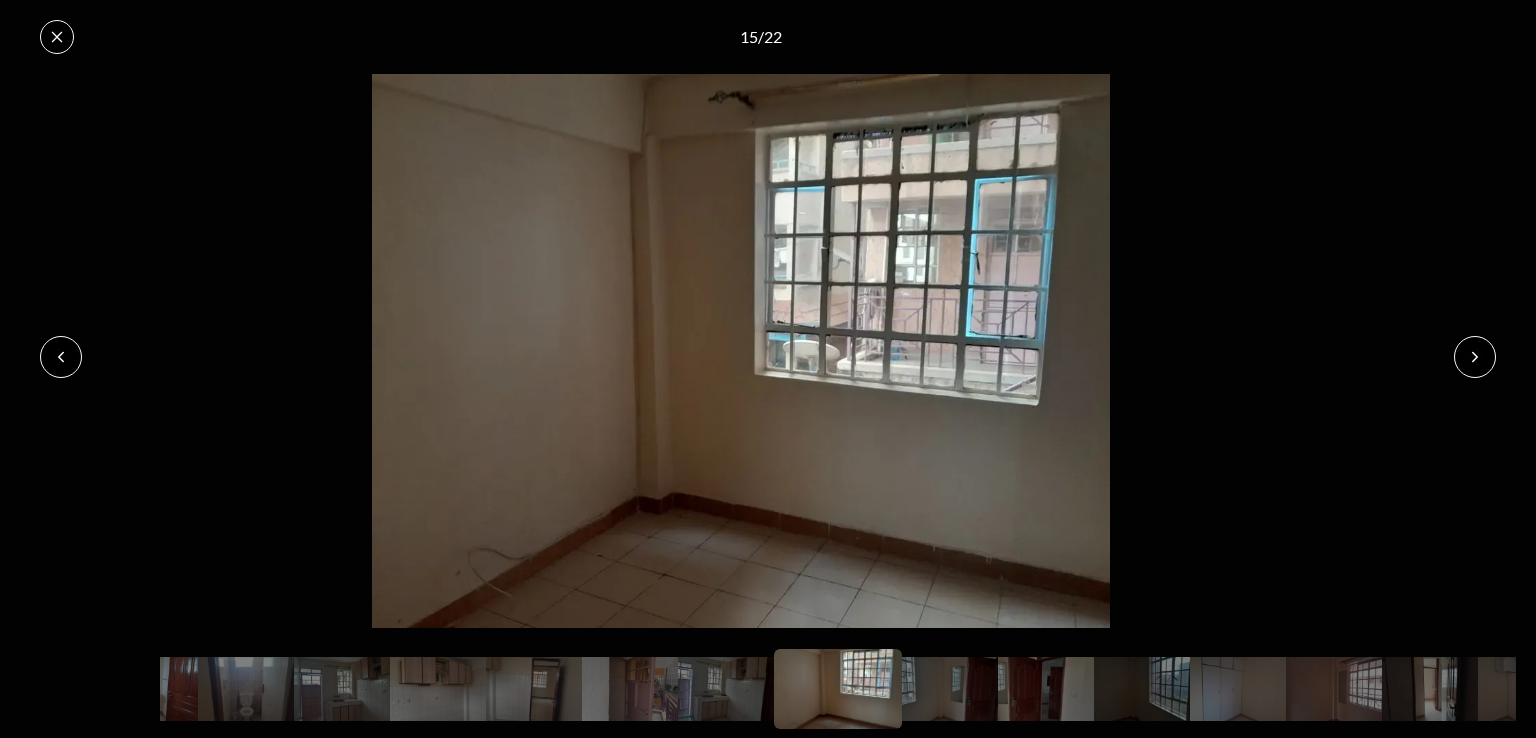 click at bounding box center [57, 37] 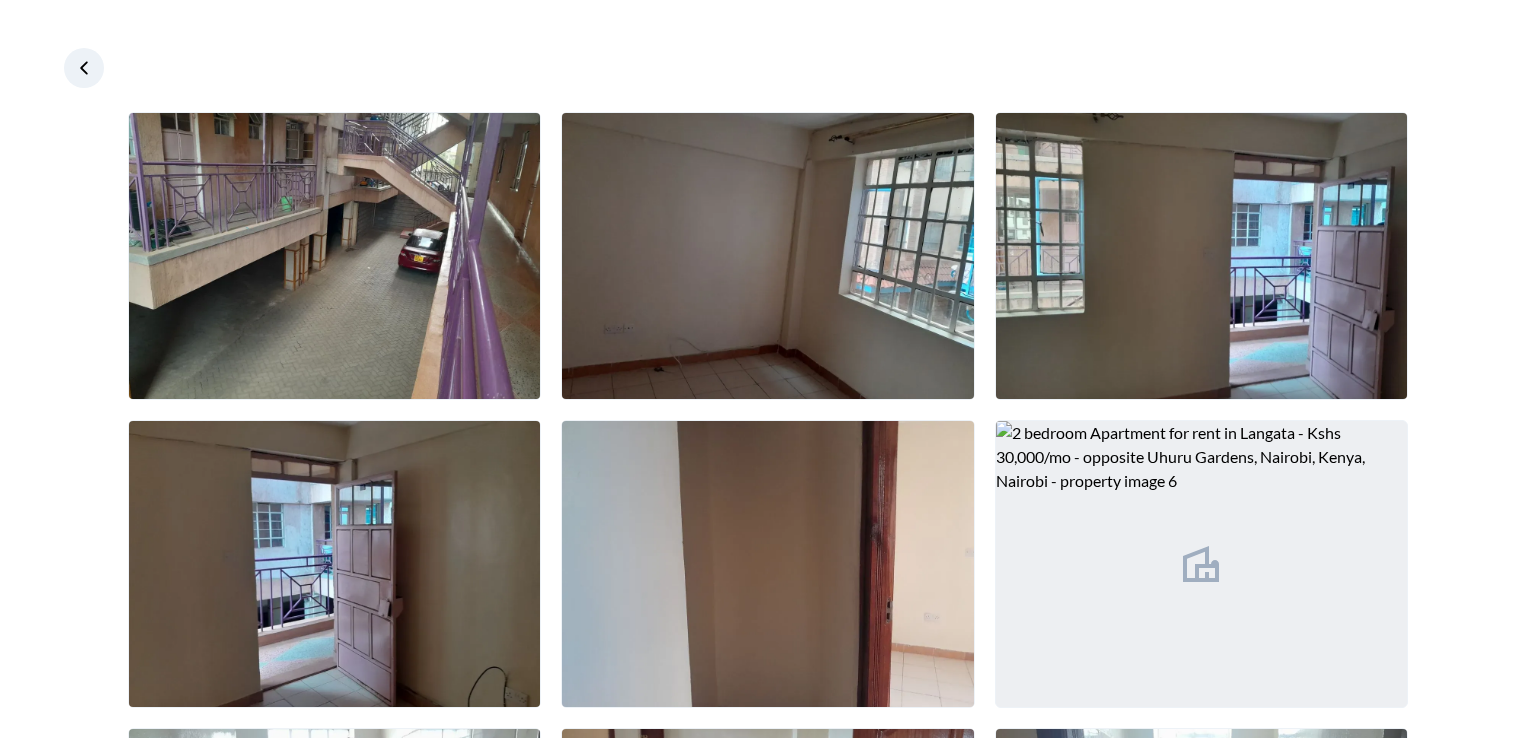 click 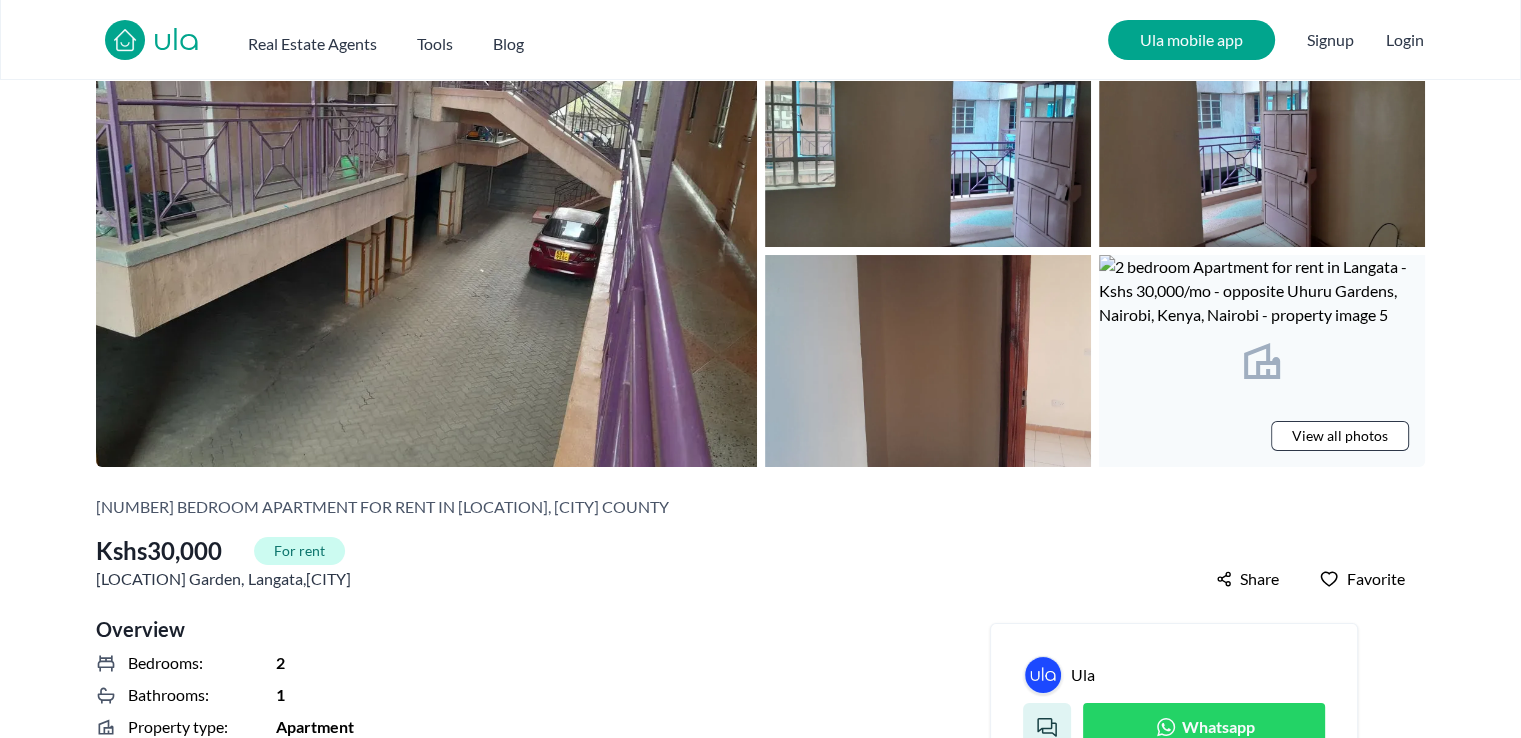 click on "ula Real Estate Agents Tools Blog Ula mobile app Signup Login" at bounding box center (760, 40) 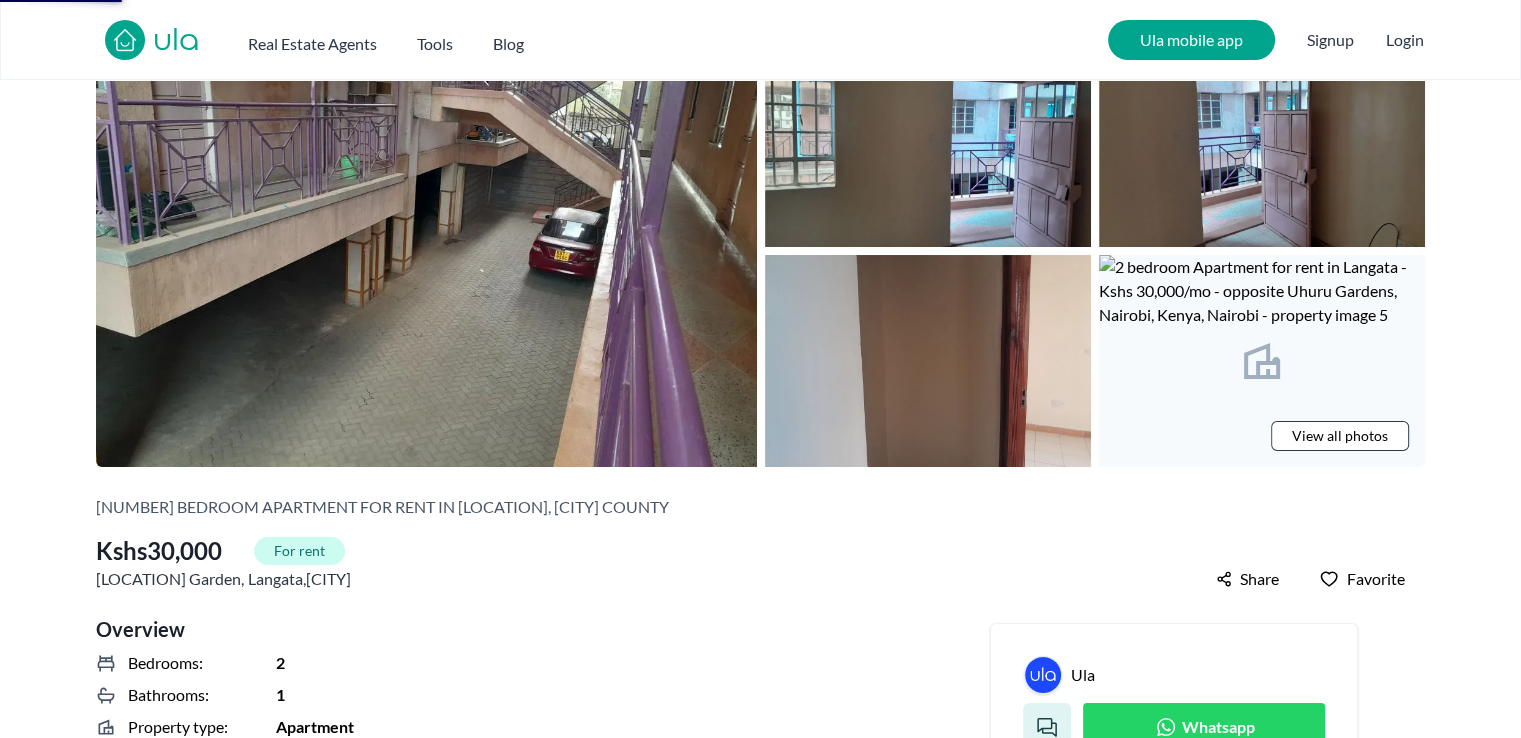 scroll, scrollTop: 0, scrollLeft: 0, axis: both 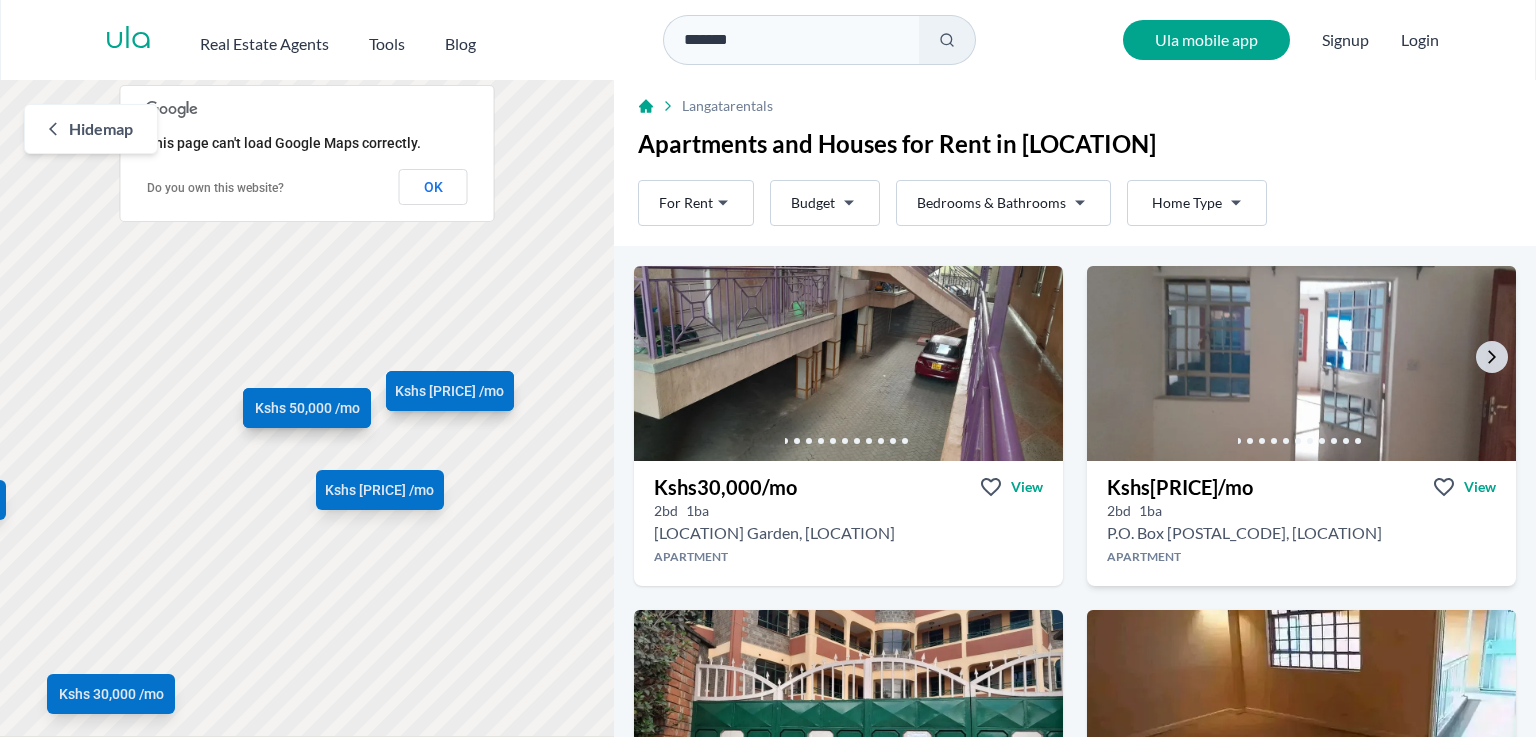 click at bounding box center [1301, 363] 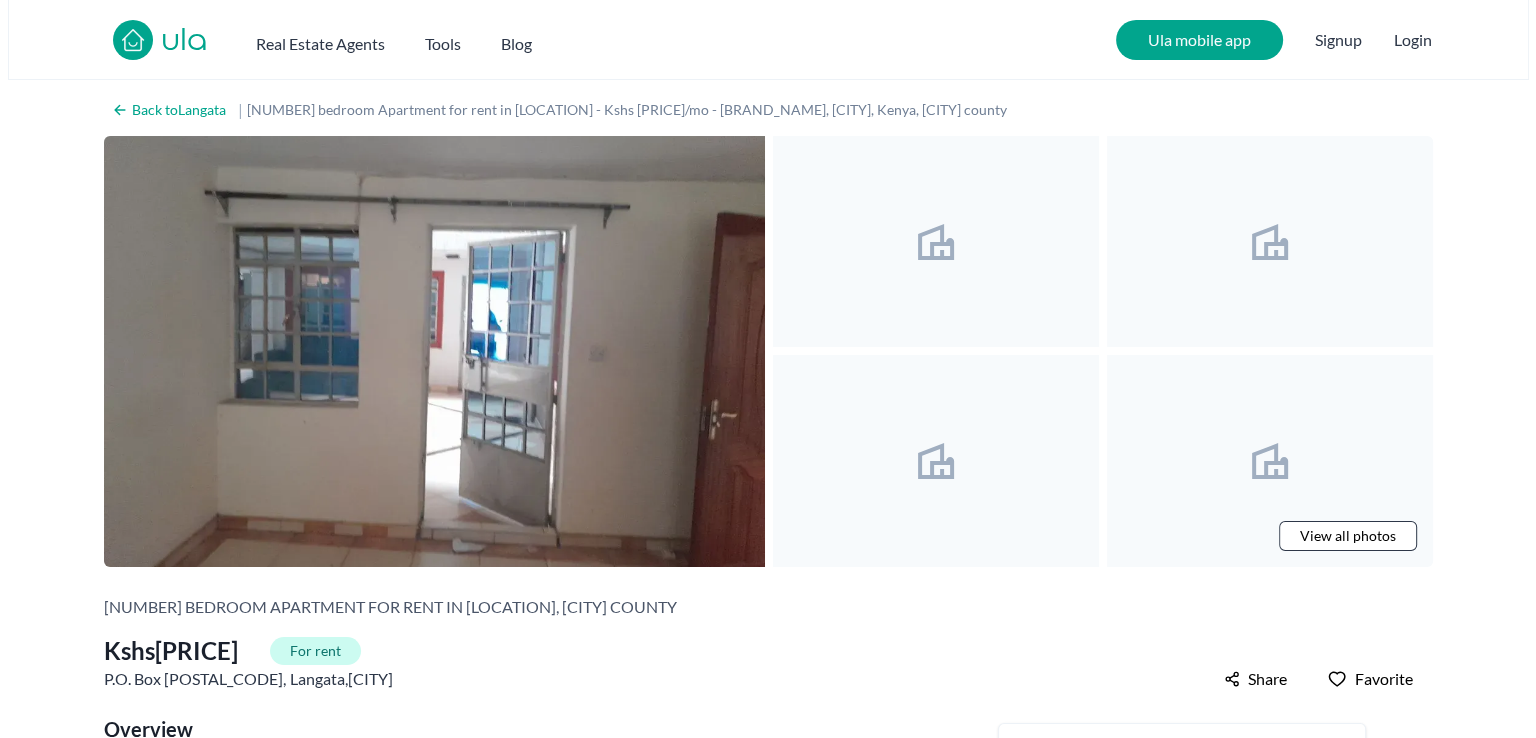 scroll, scrollTop: 100, scrollLeft: 0, axis: vertical 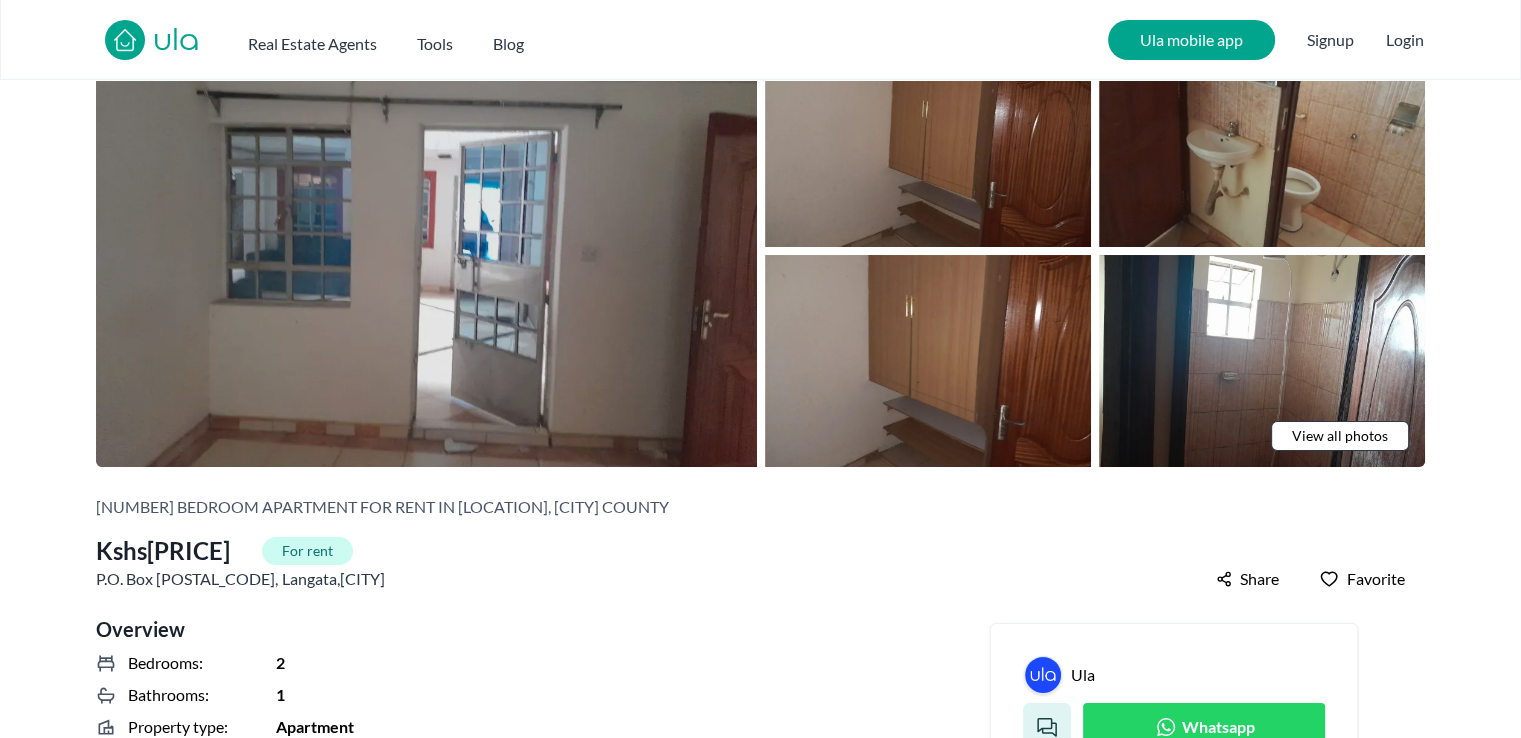 click at bounding box center [426, 251] 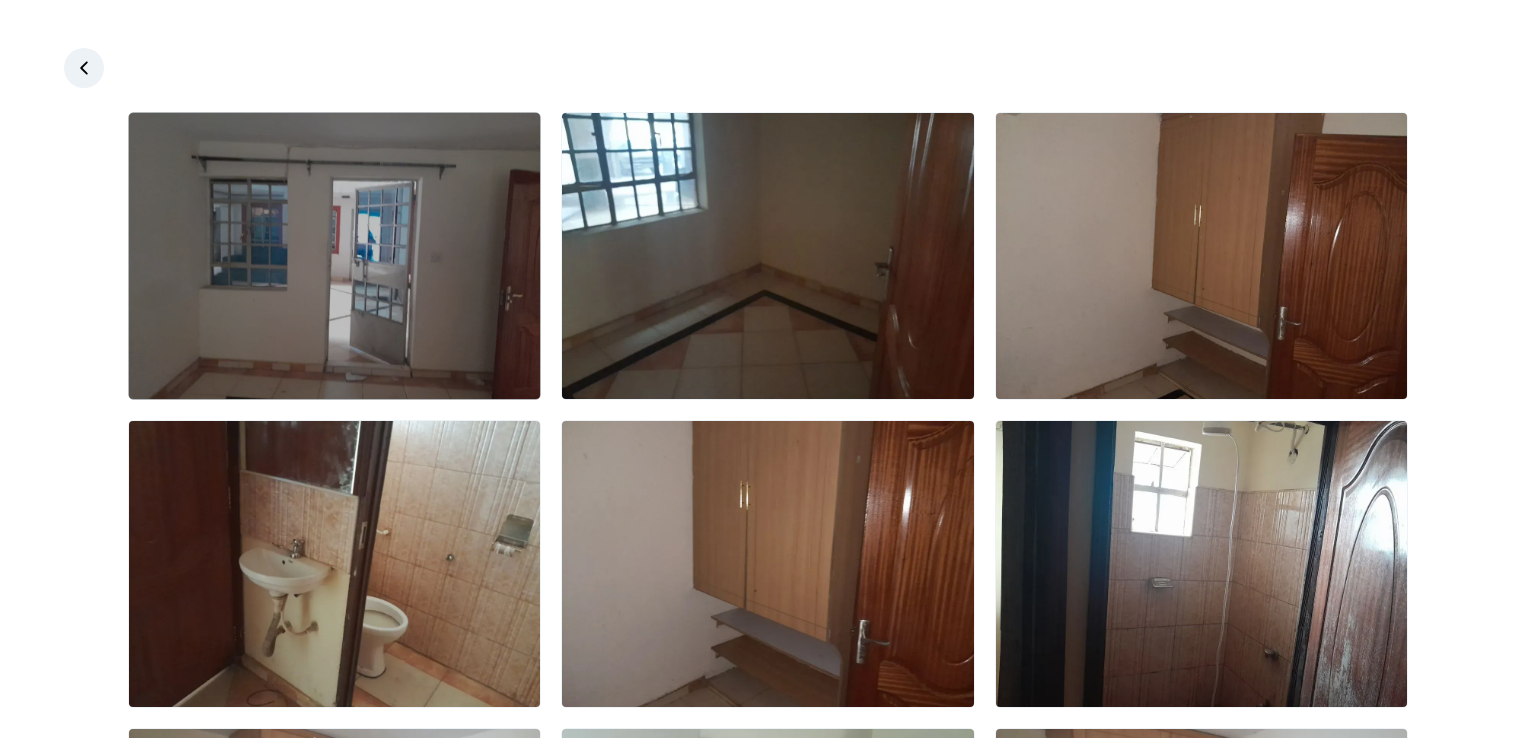 click at bounding box center (334, 256) 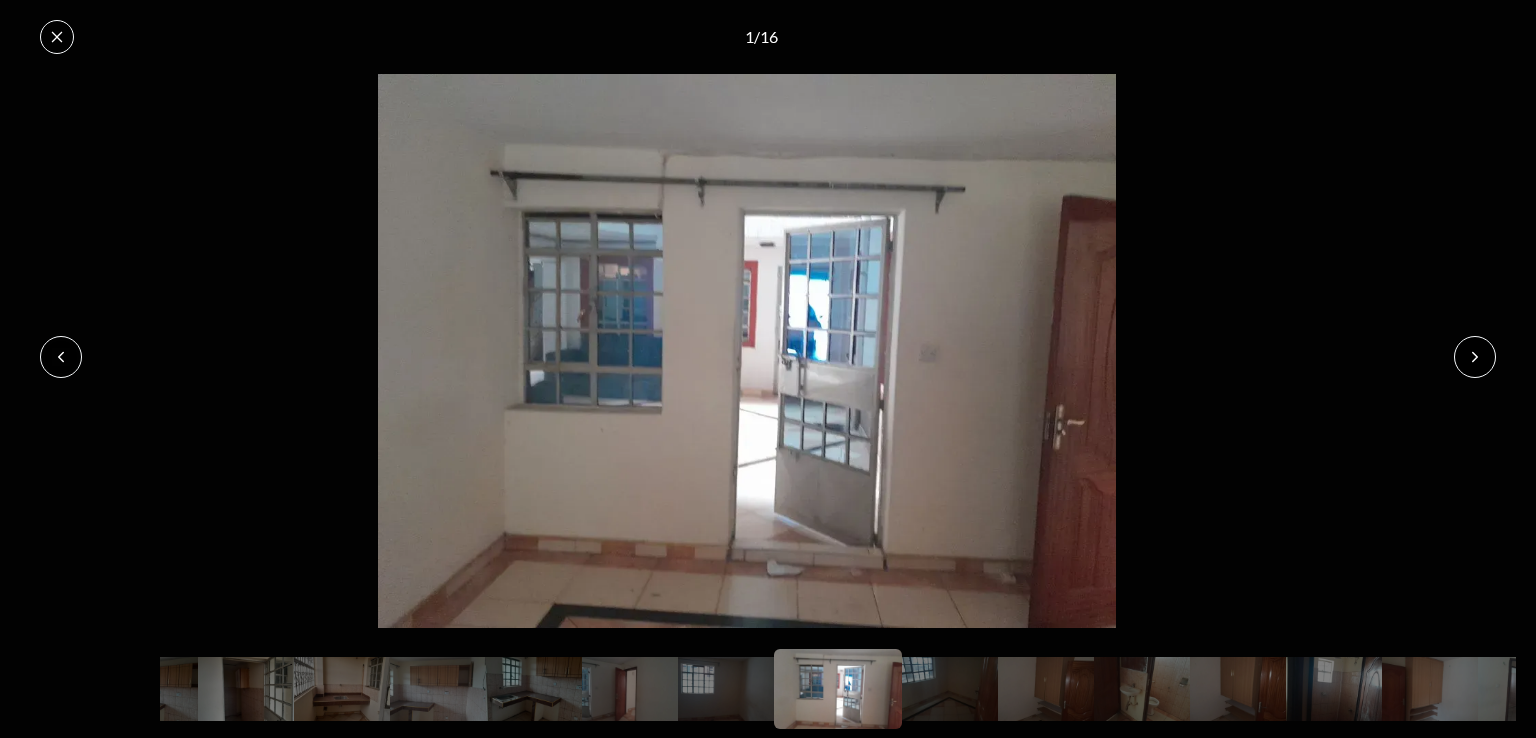 click 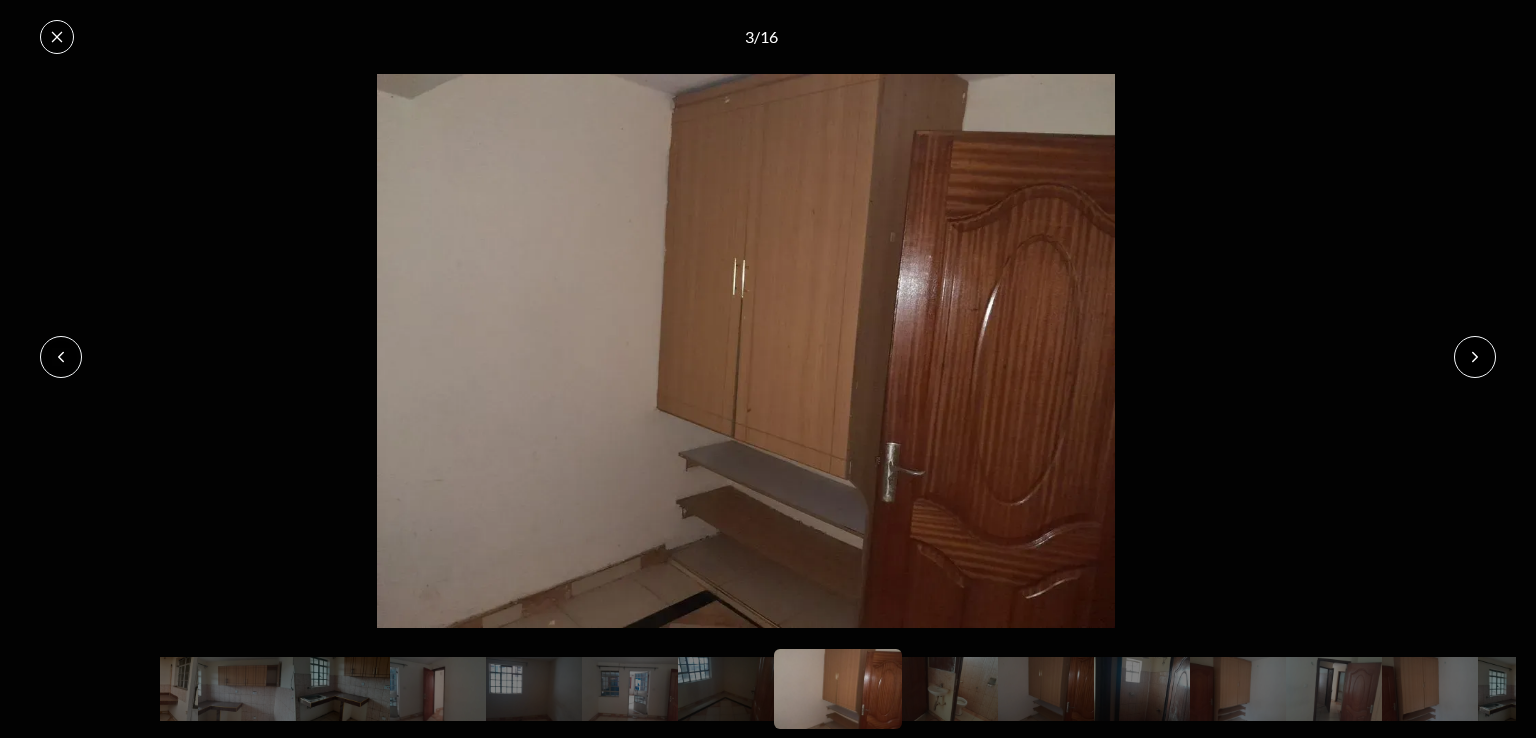 click 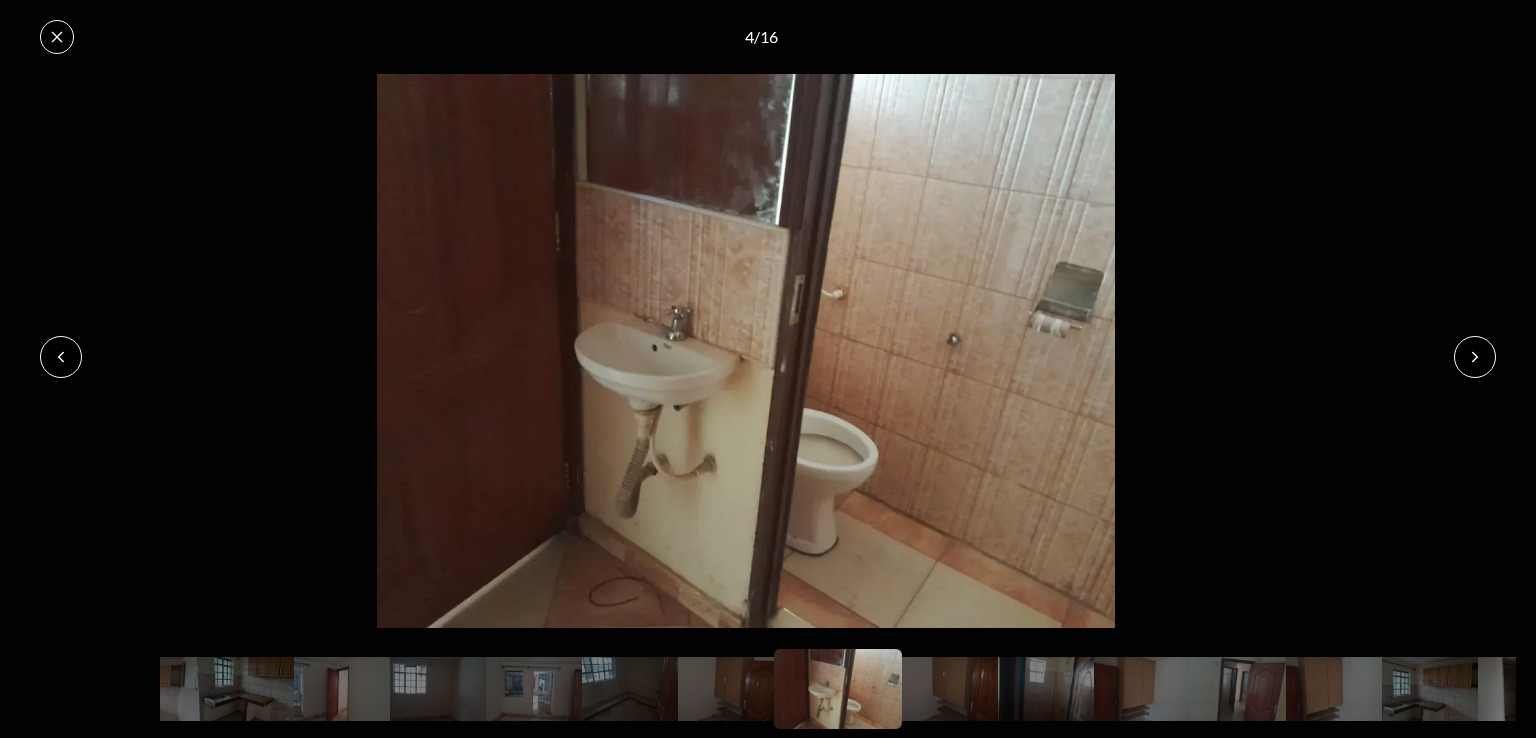click 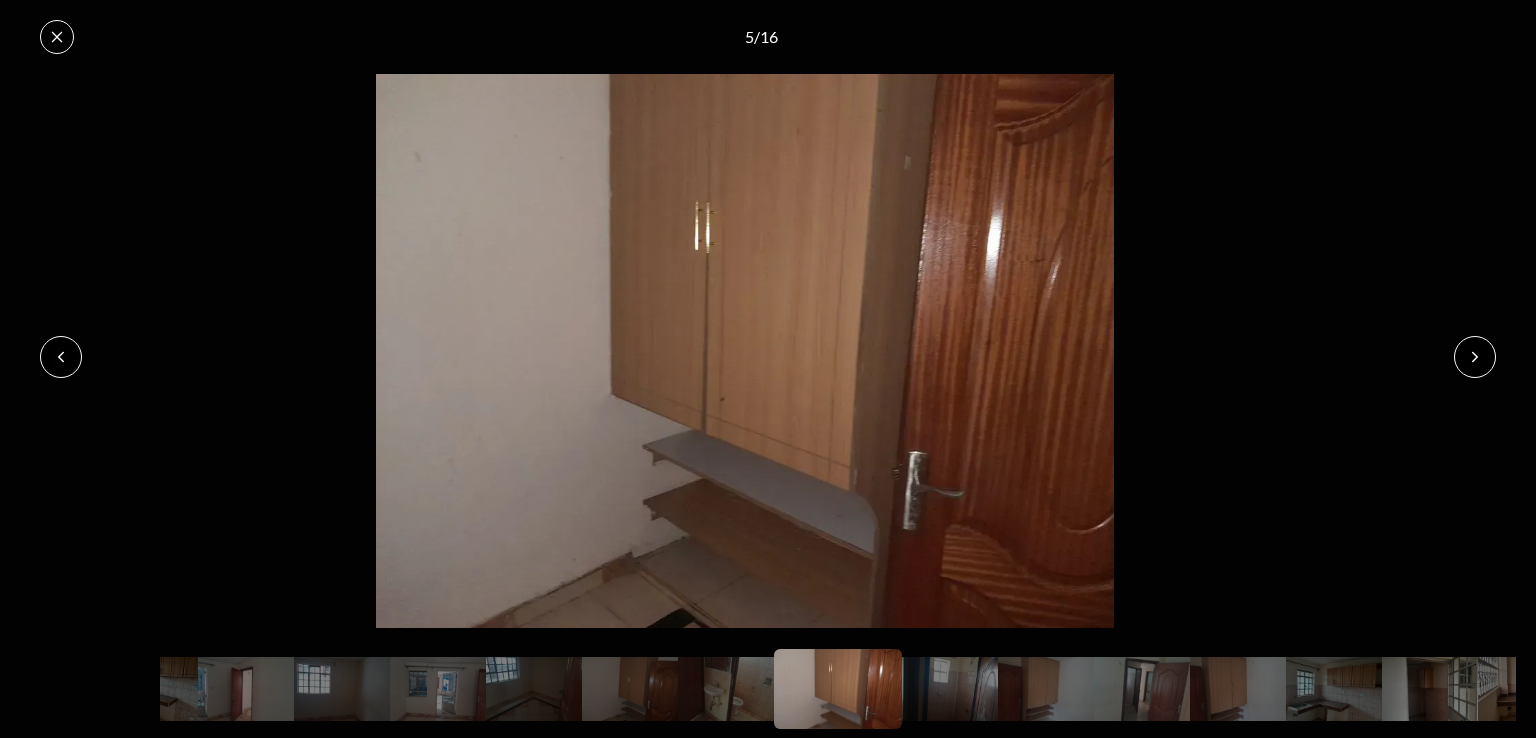 click 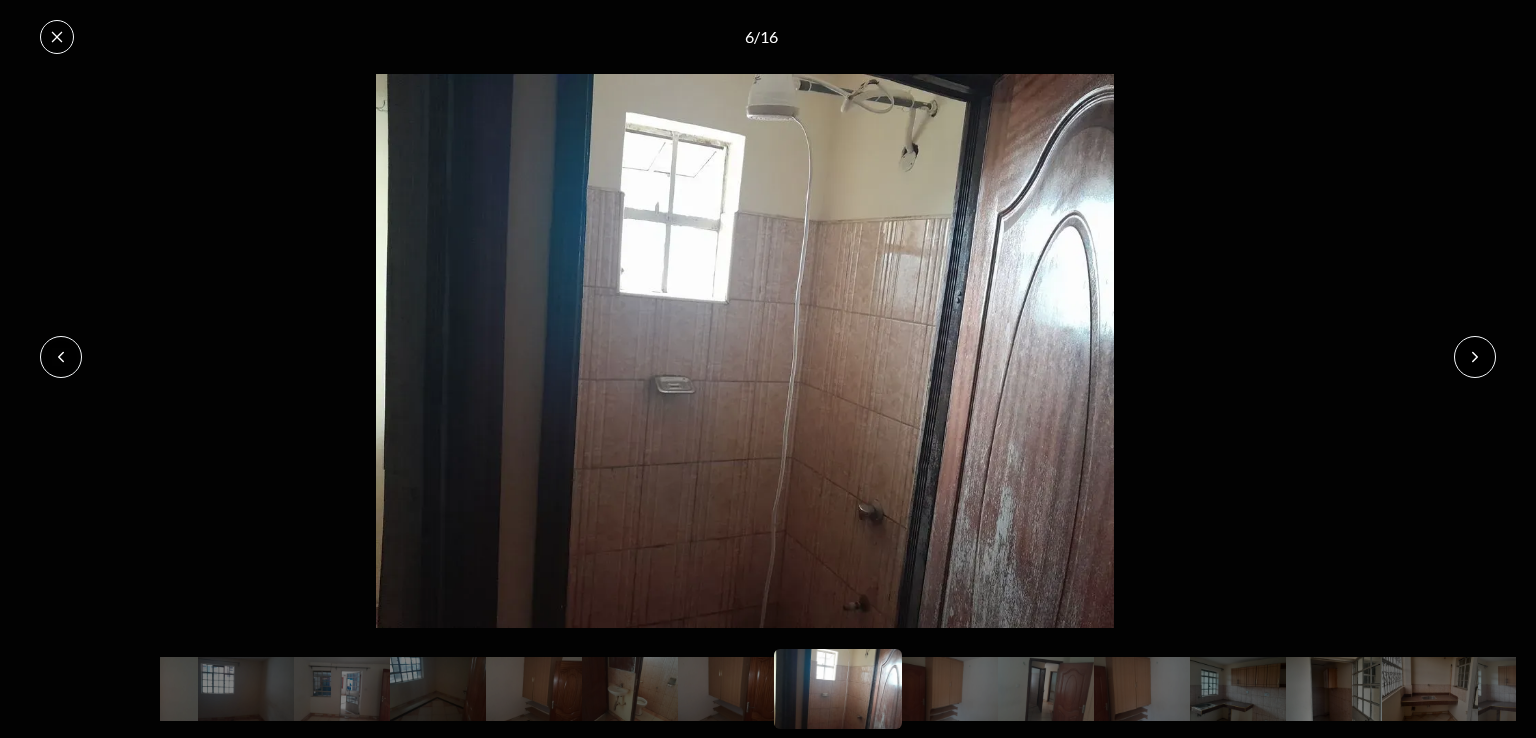 click 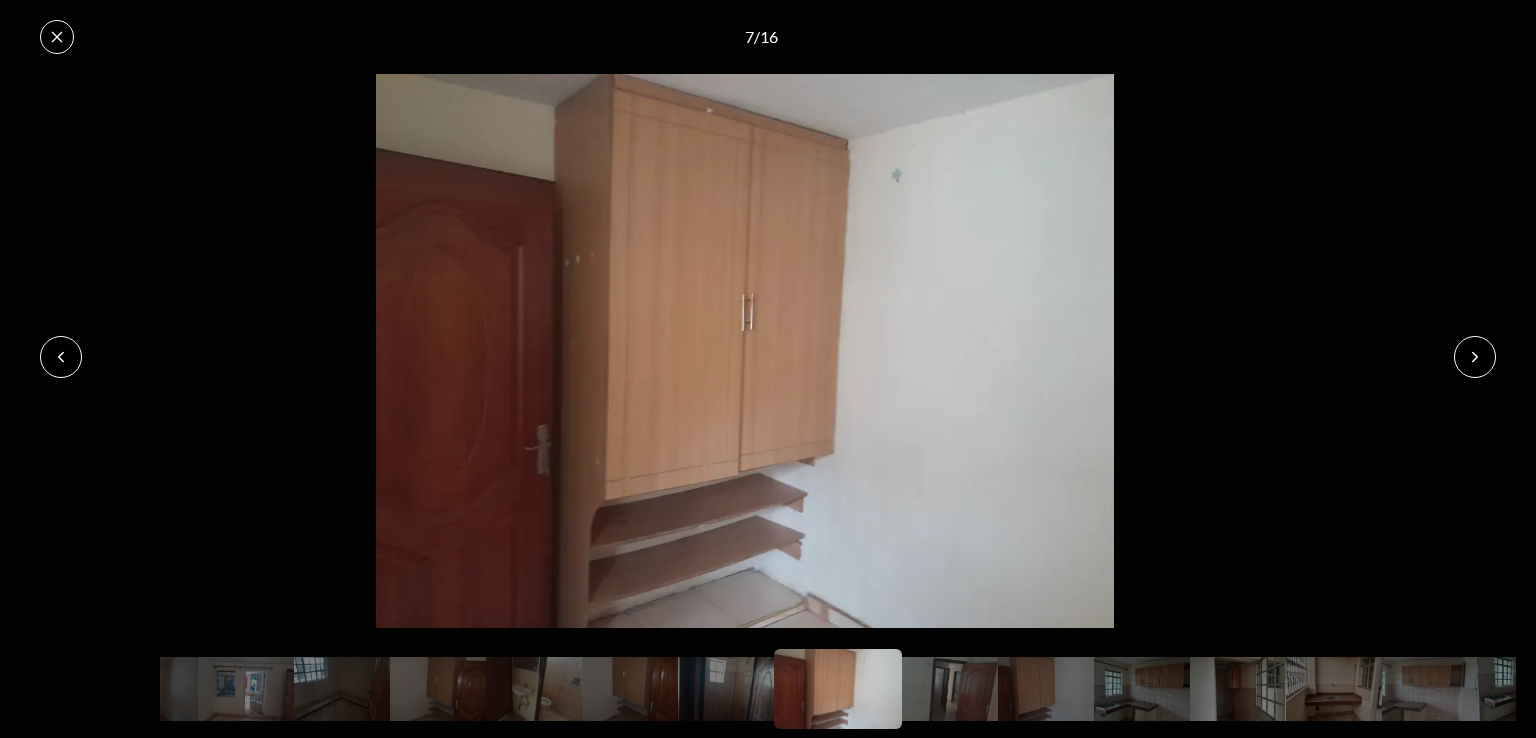 click 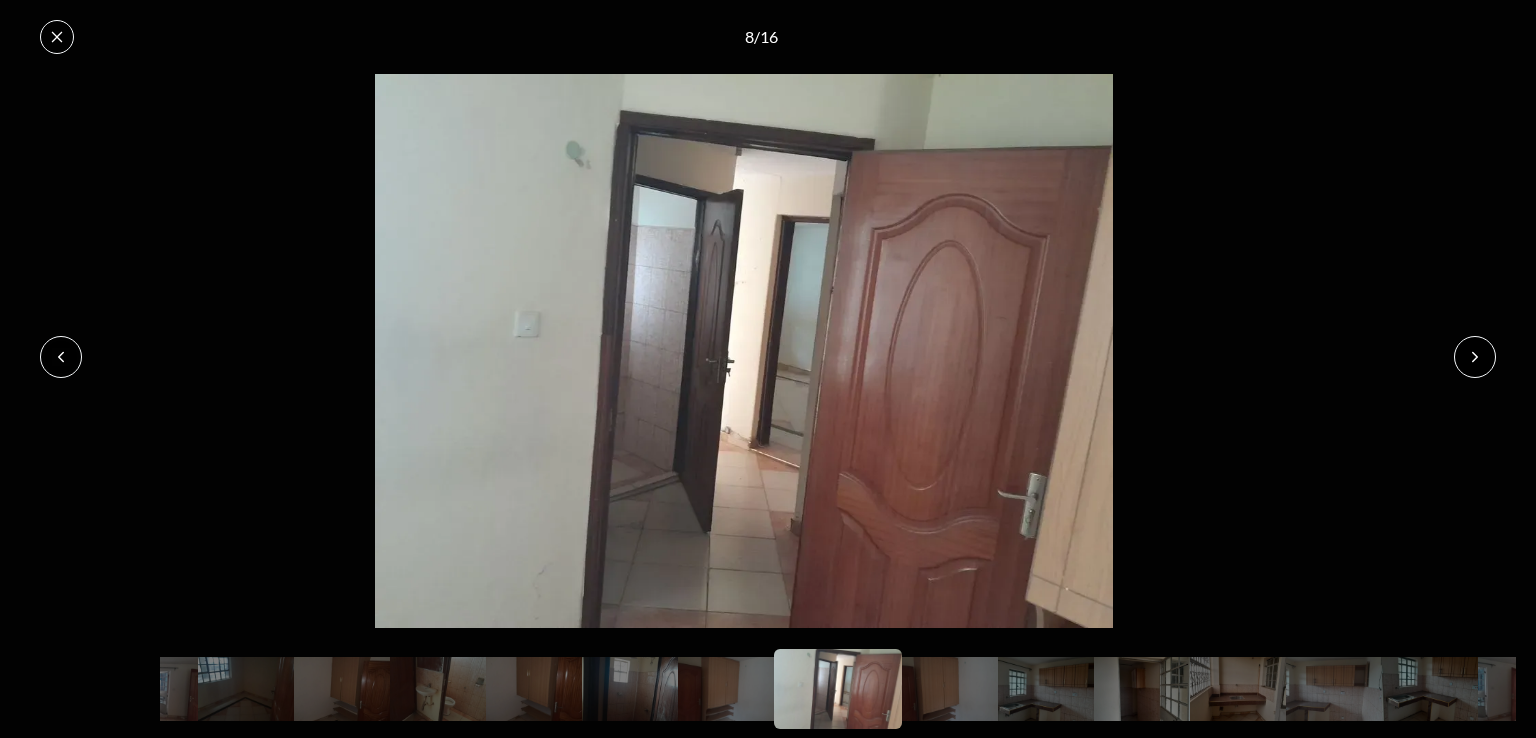 click 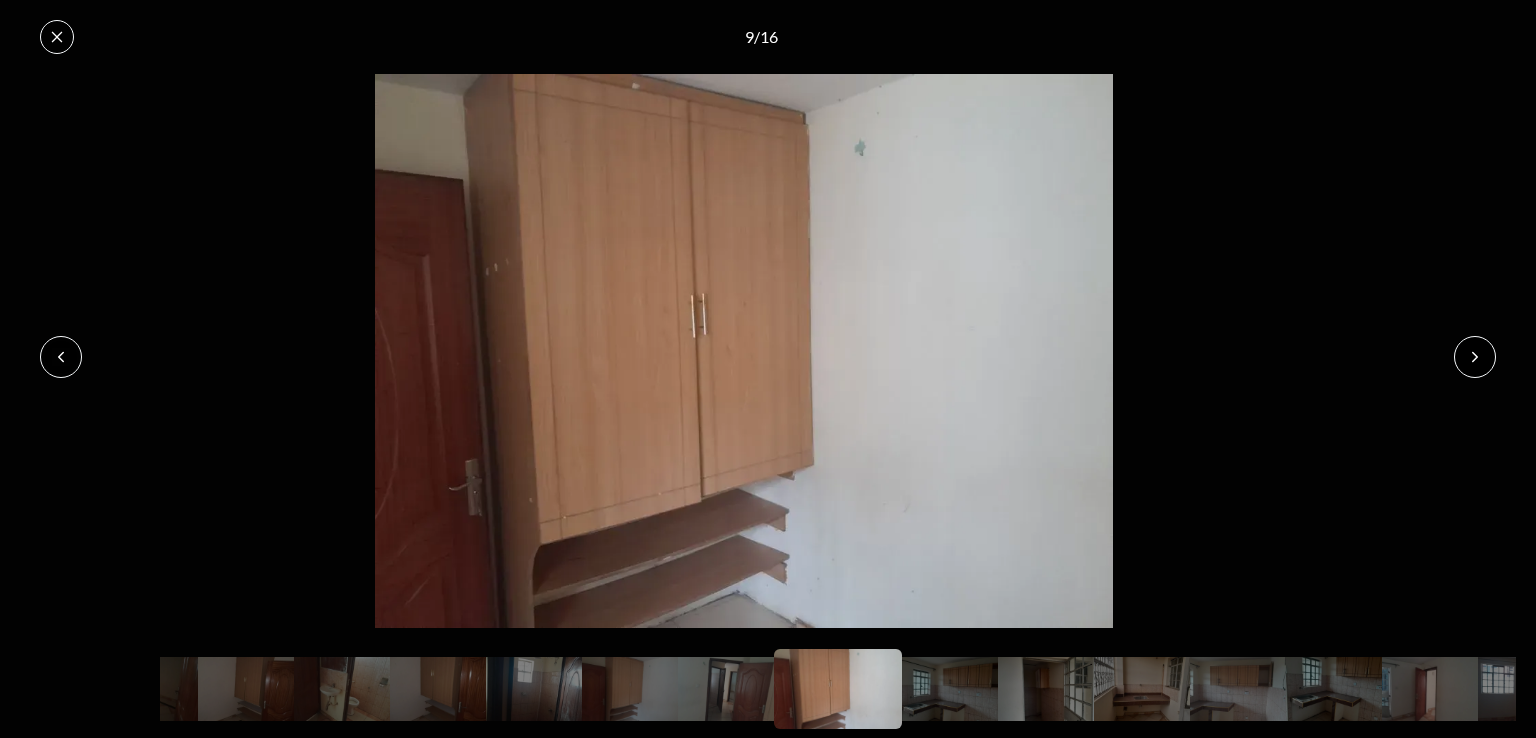 click 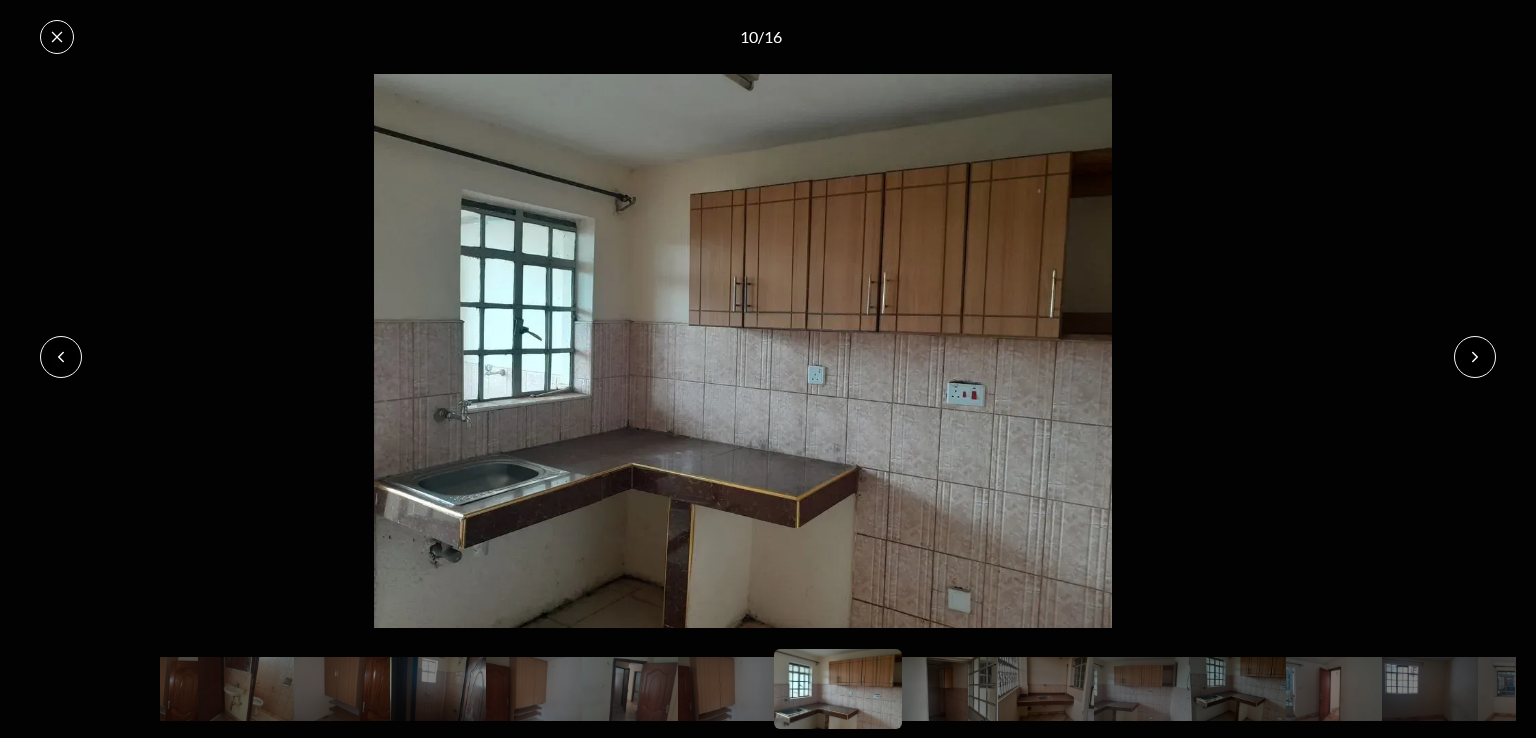 click 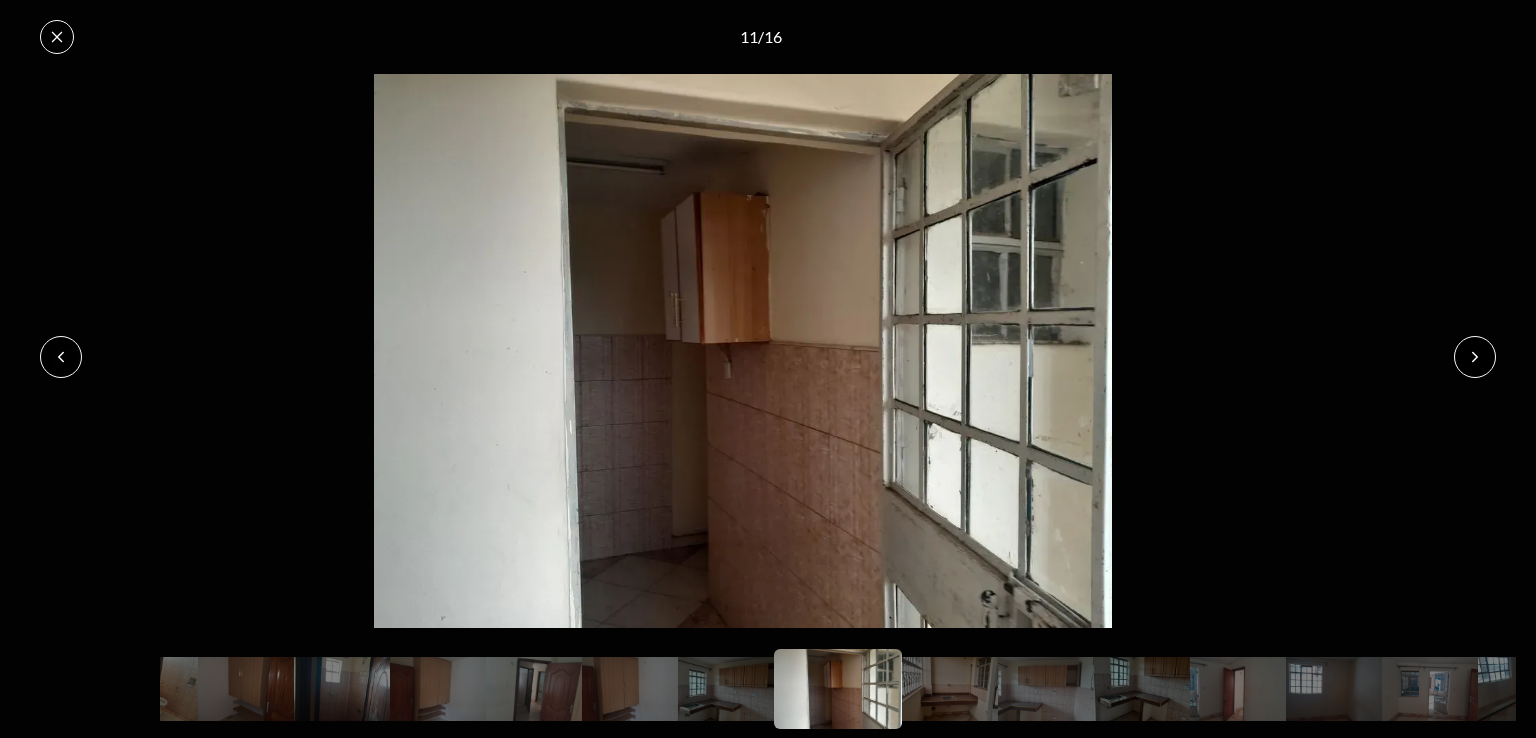 click 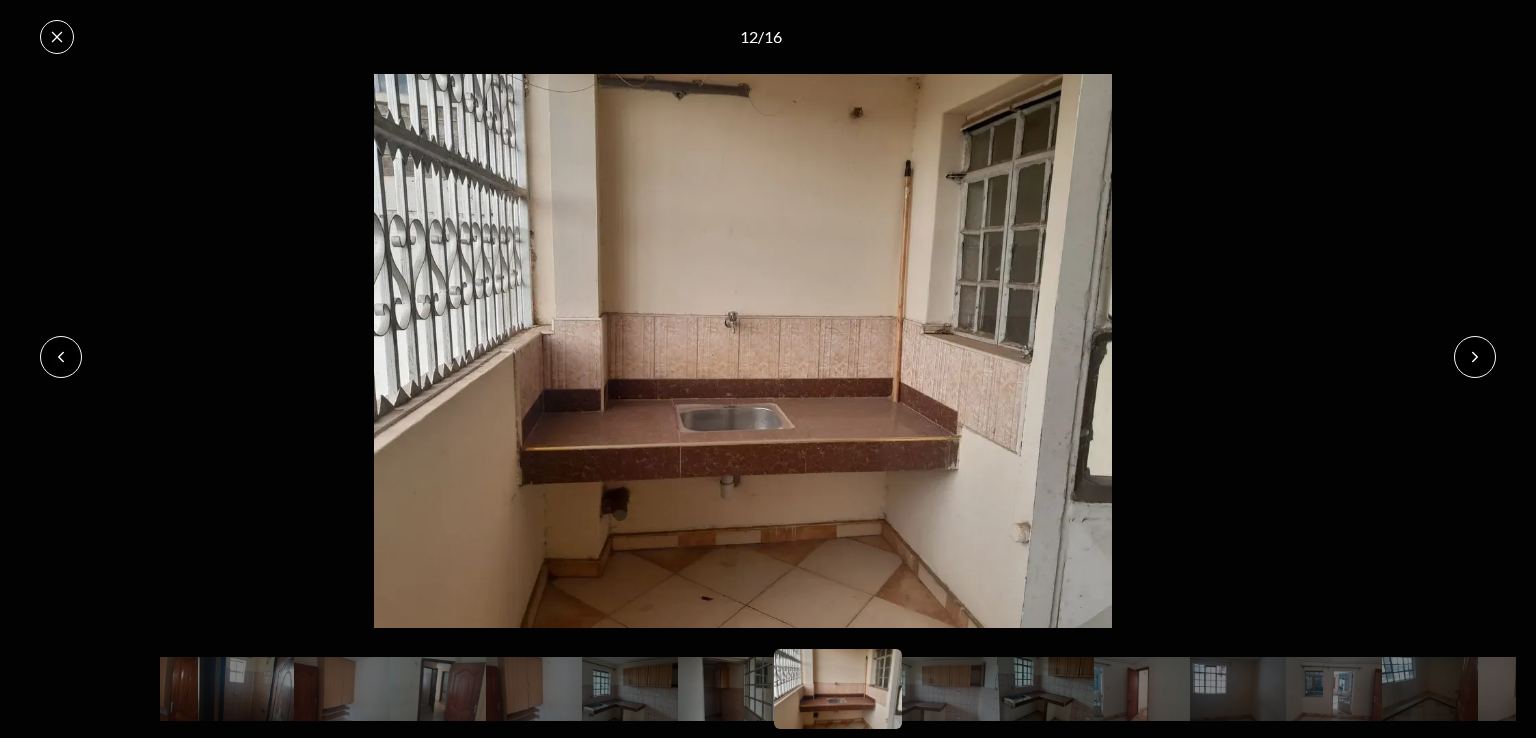 click 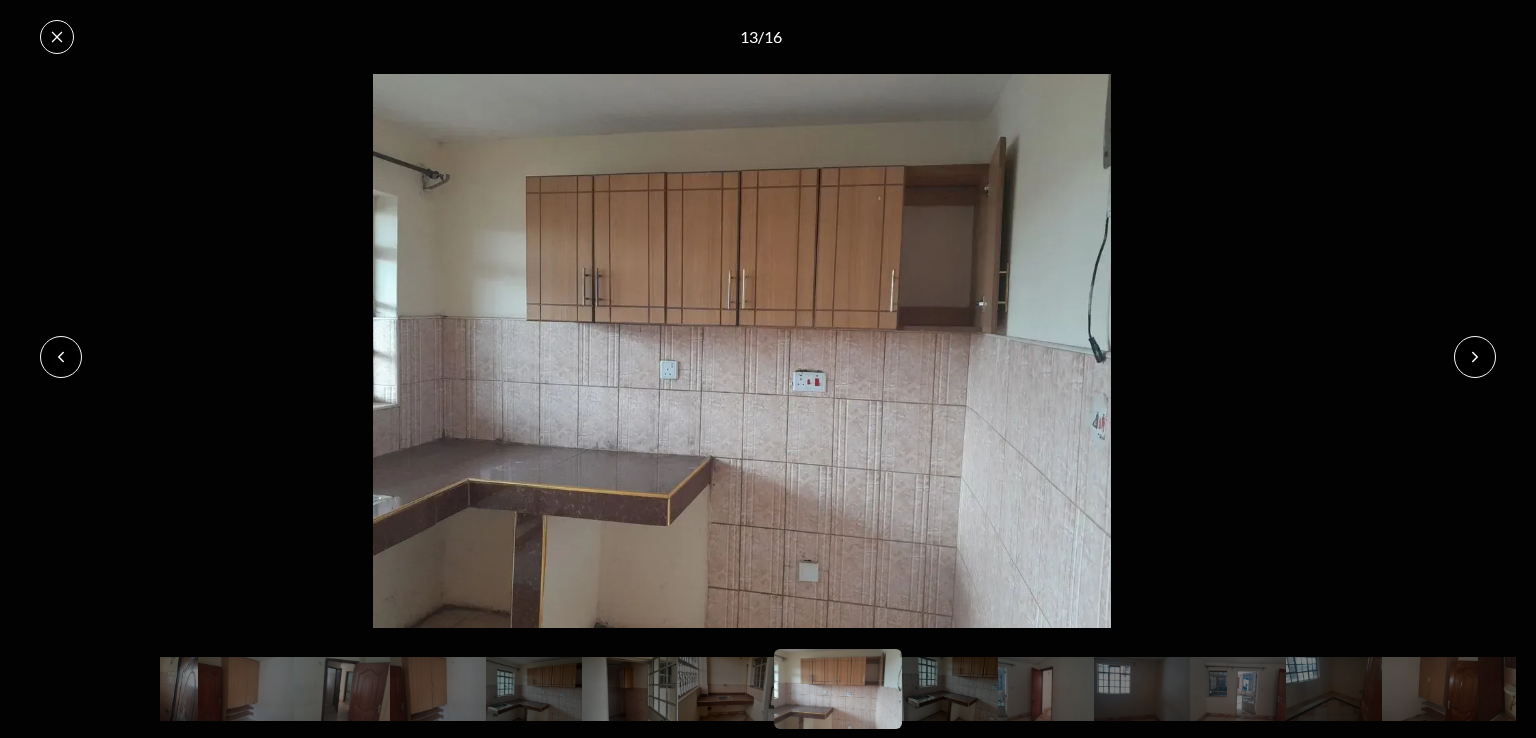 click 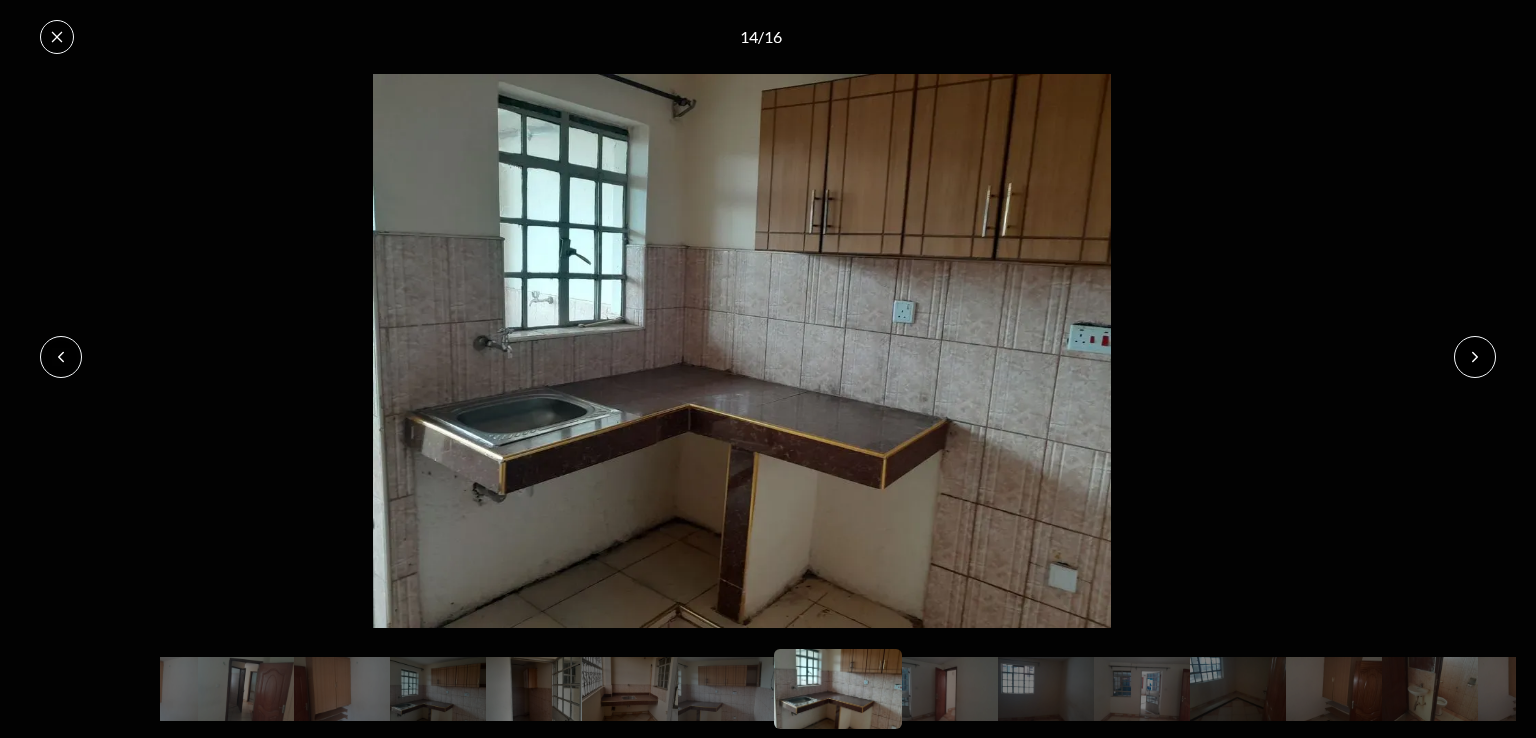 click 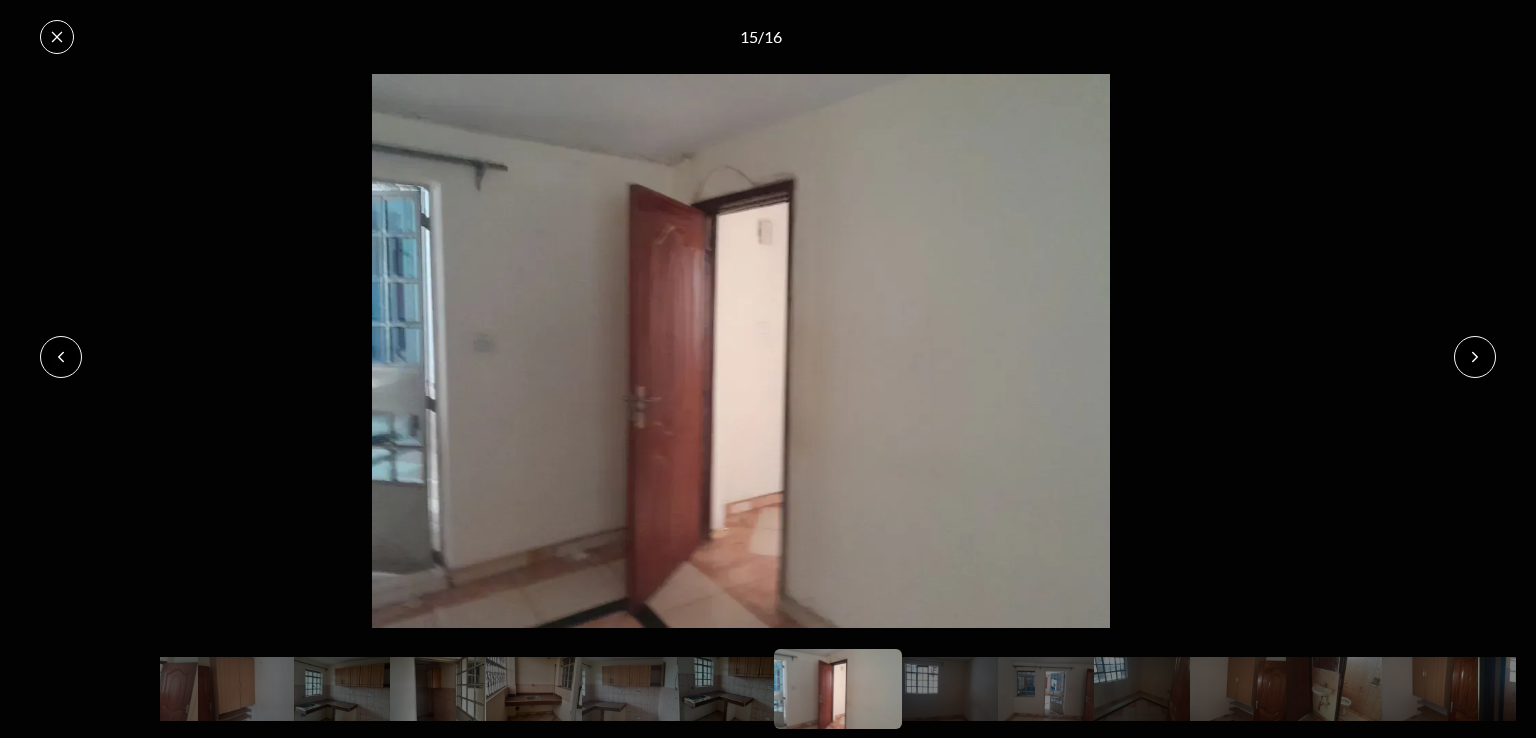 click 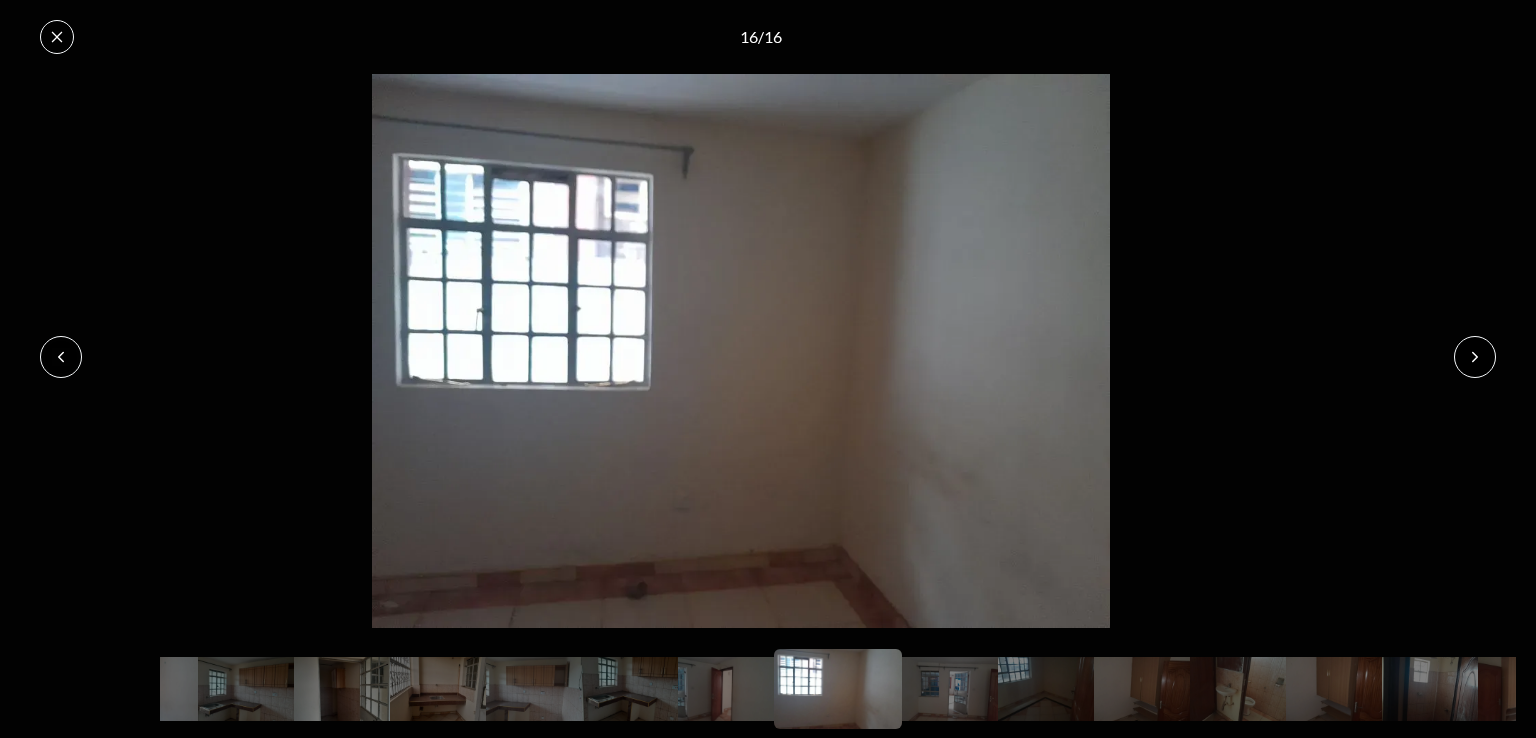 click 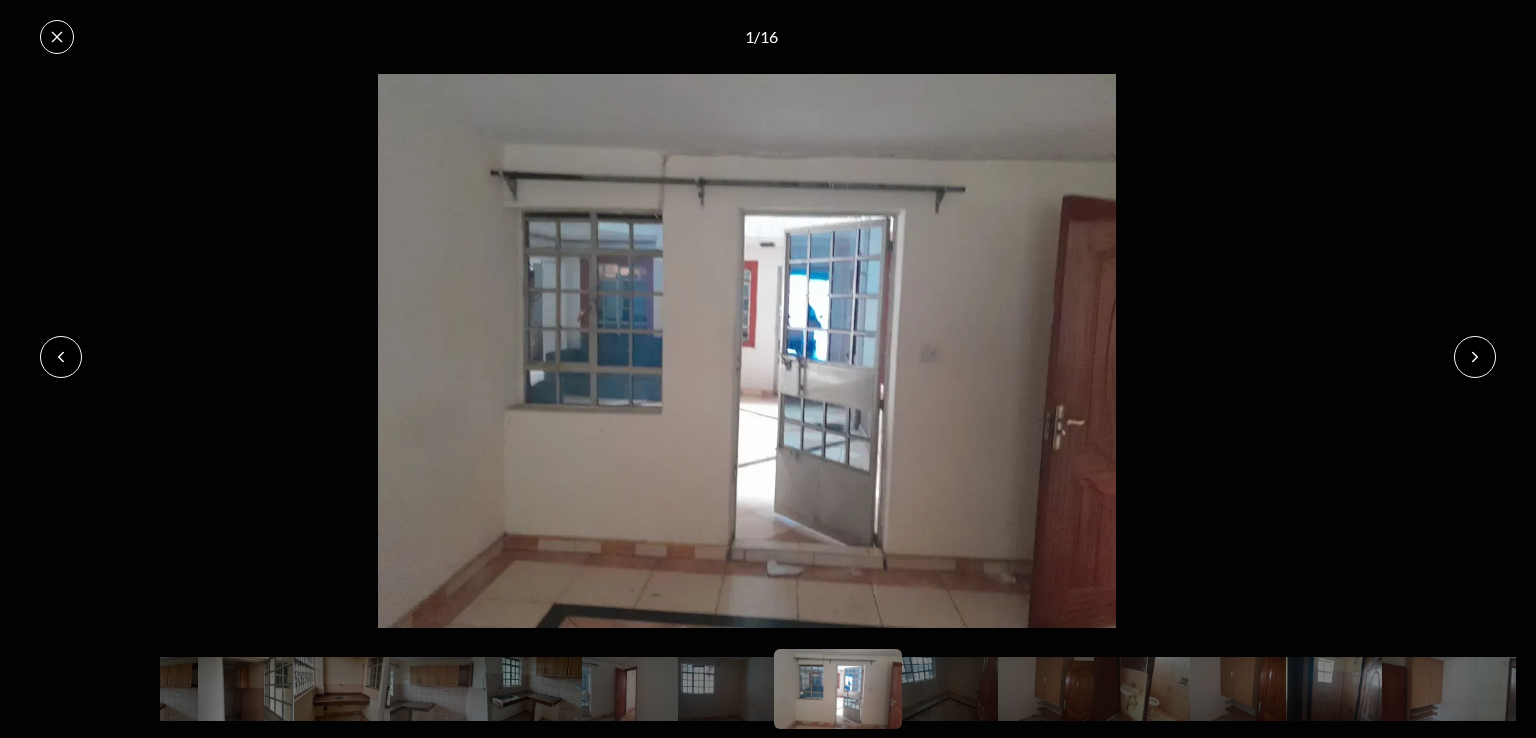 click 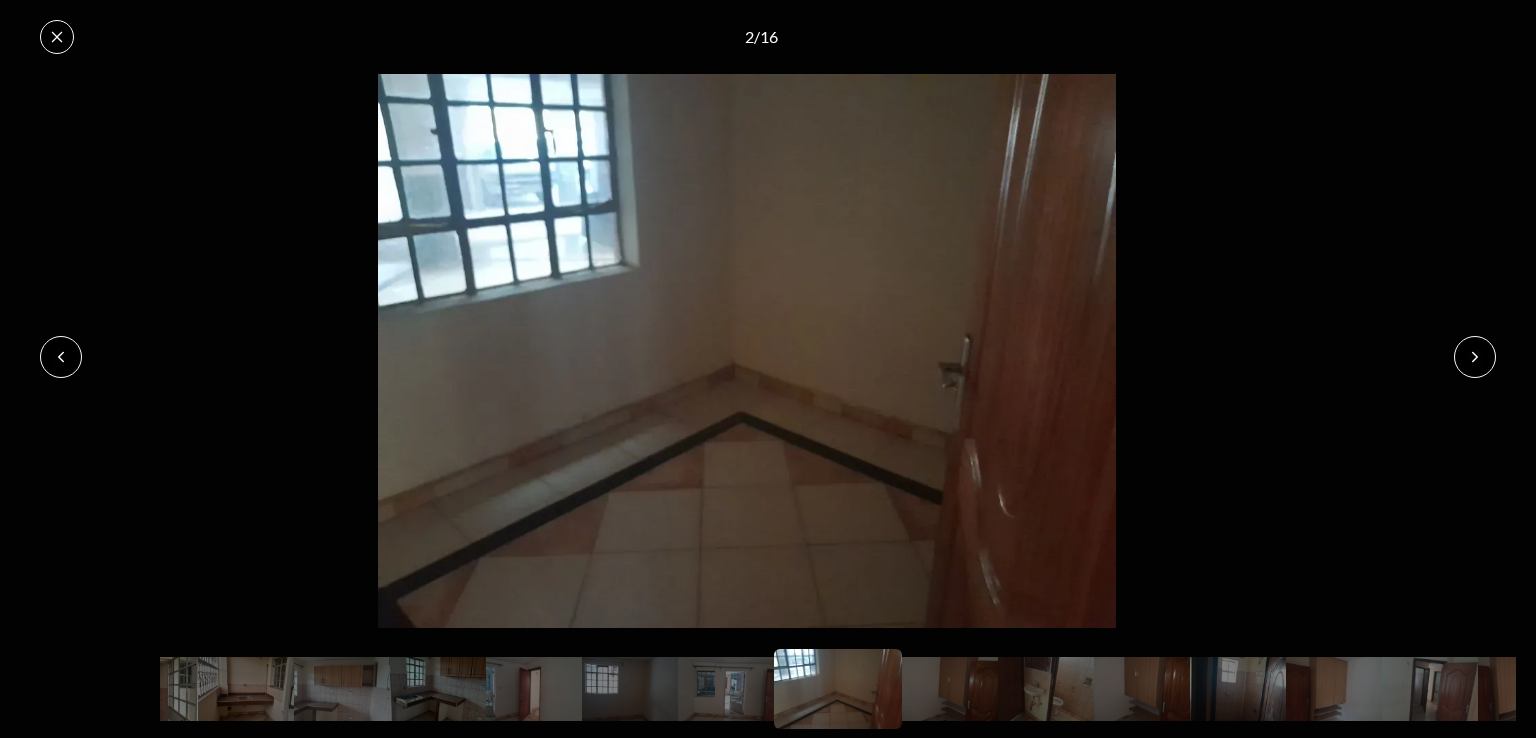 click 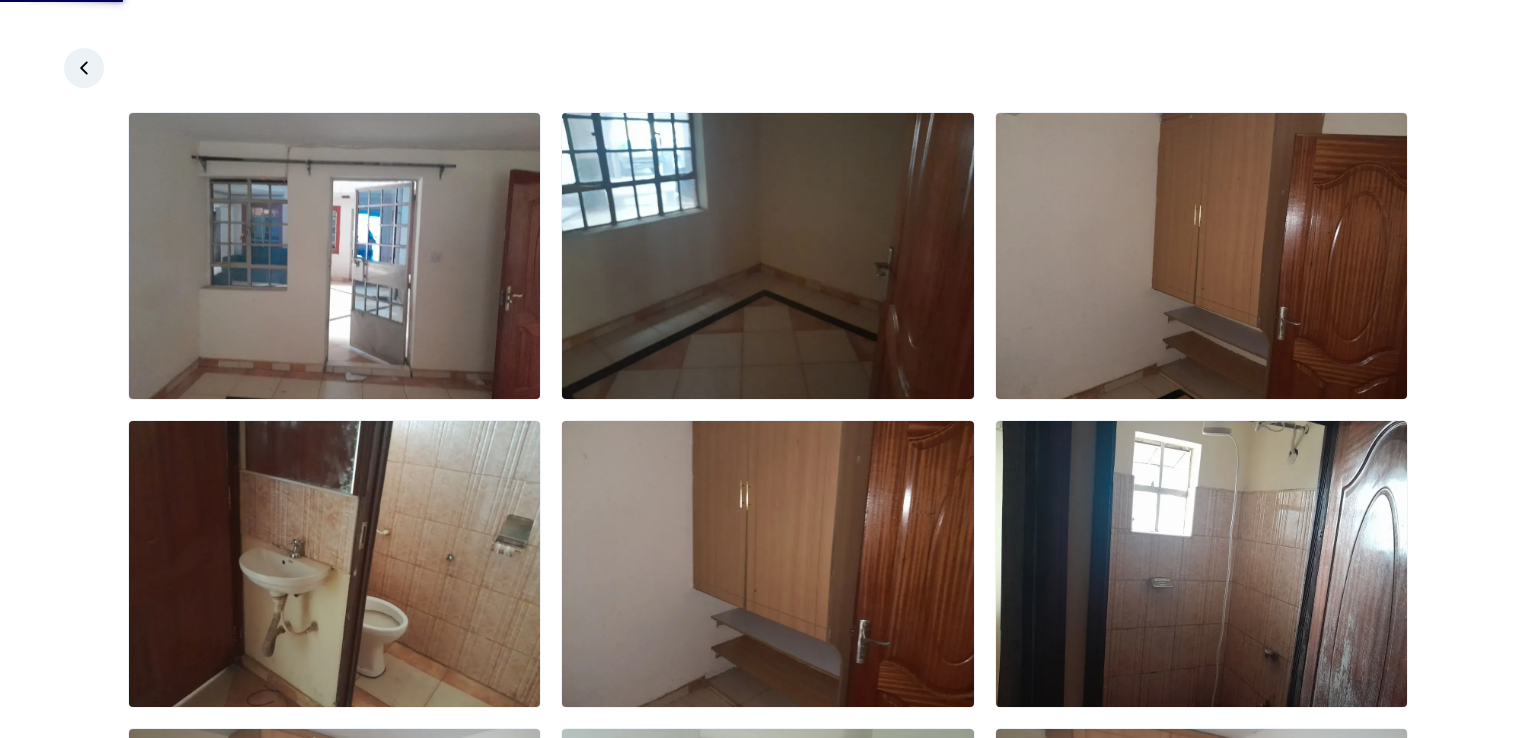 scroll, scrollTop: 0, scrollLeft: 0, axis: both 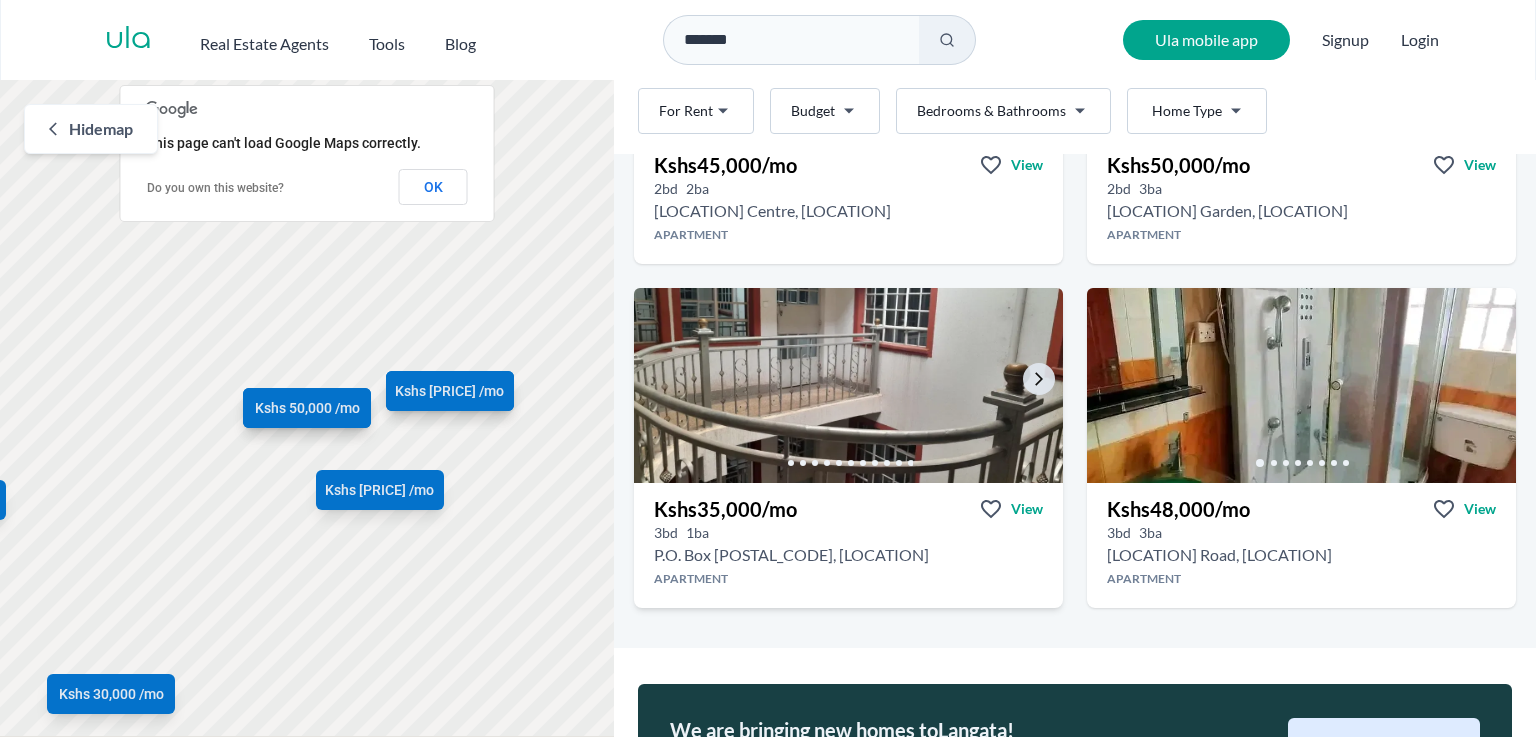 click at bounding box center (849, 385) 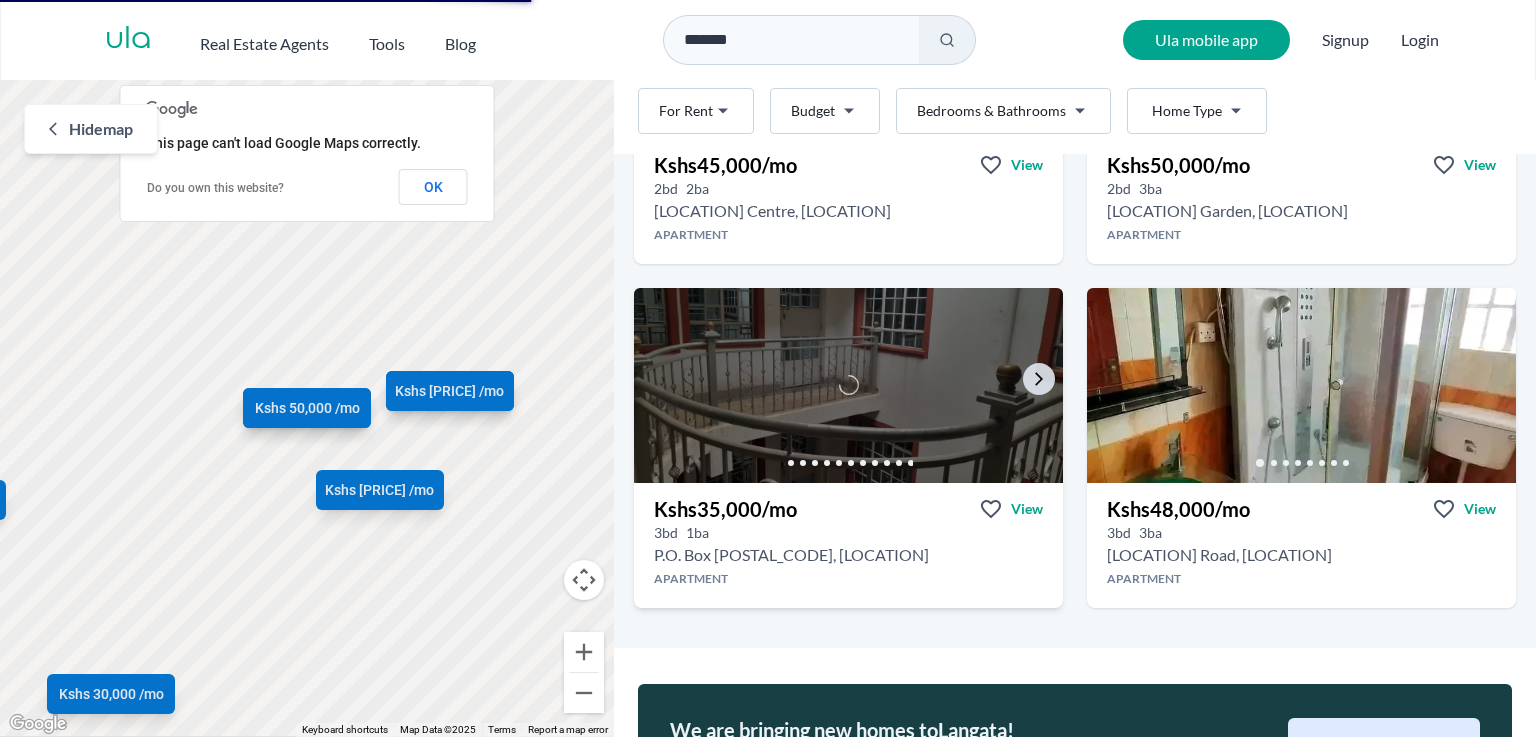 click at bounding box center [848, 385] 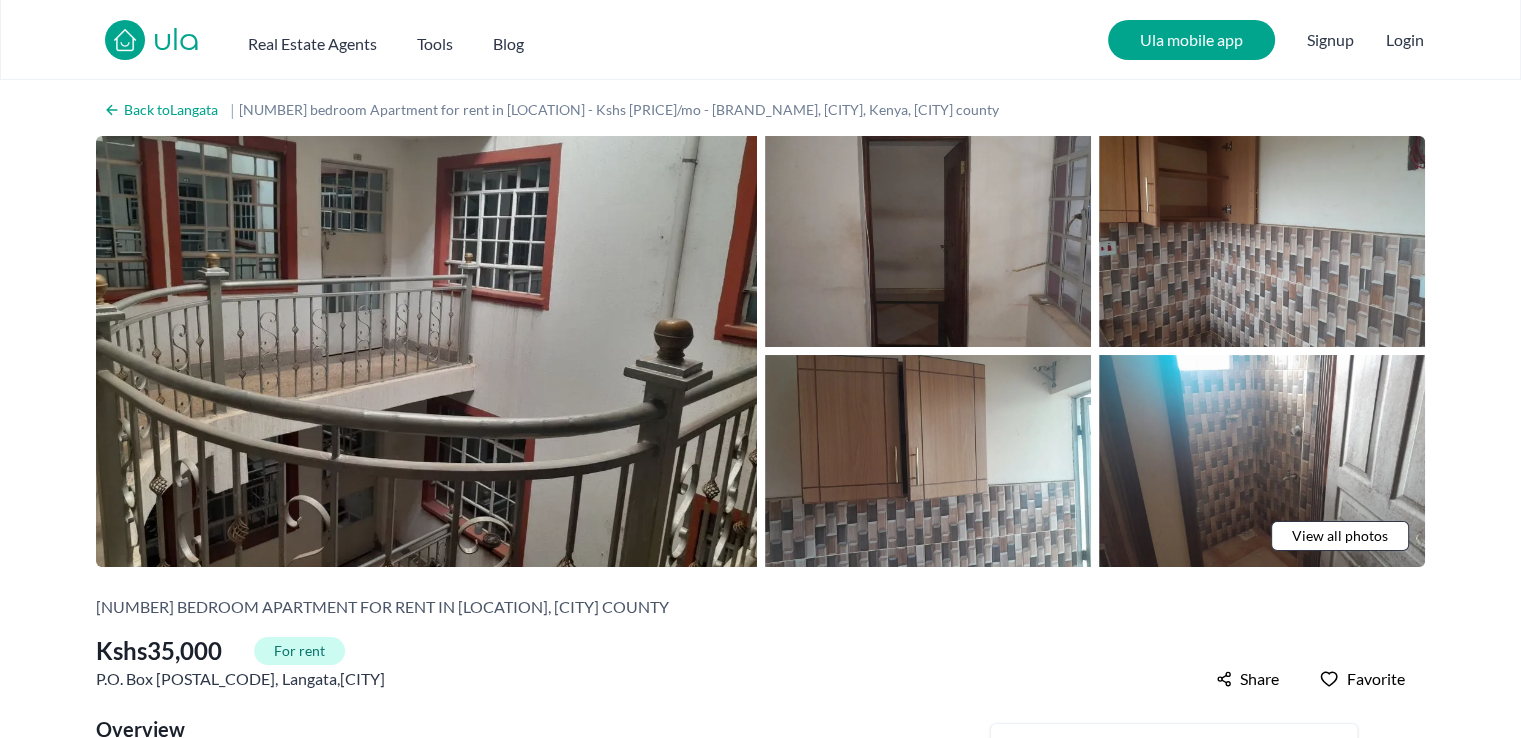 click at bounding box center (426, 351) 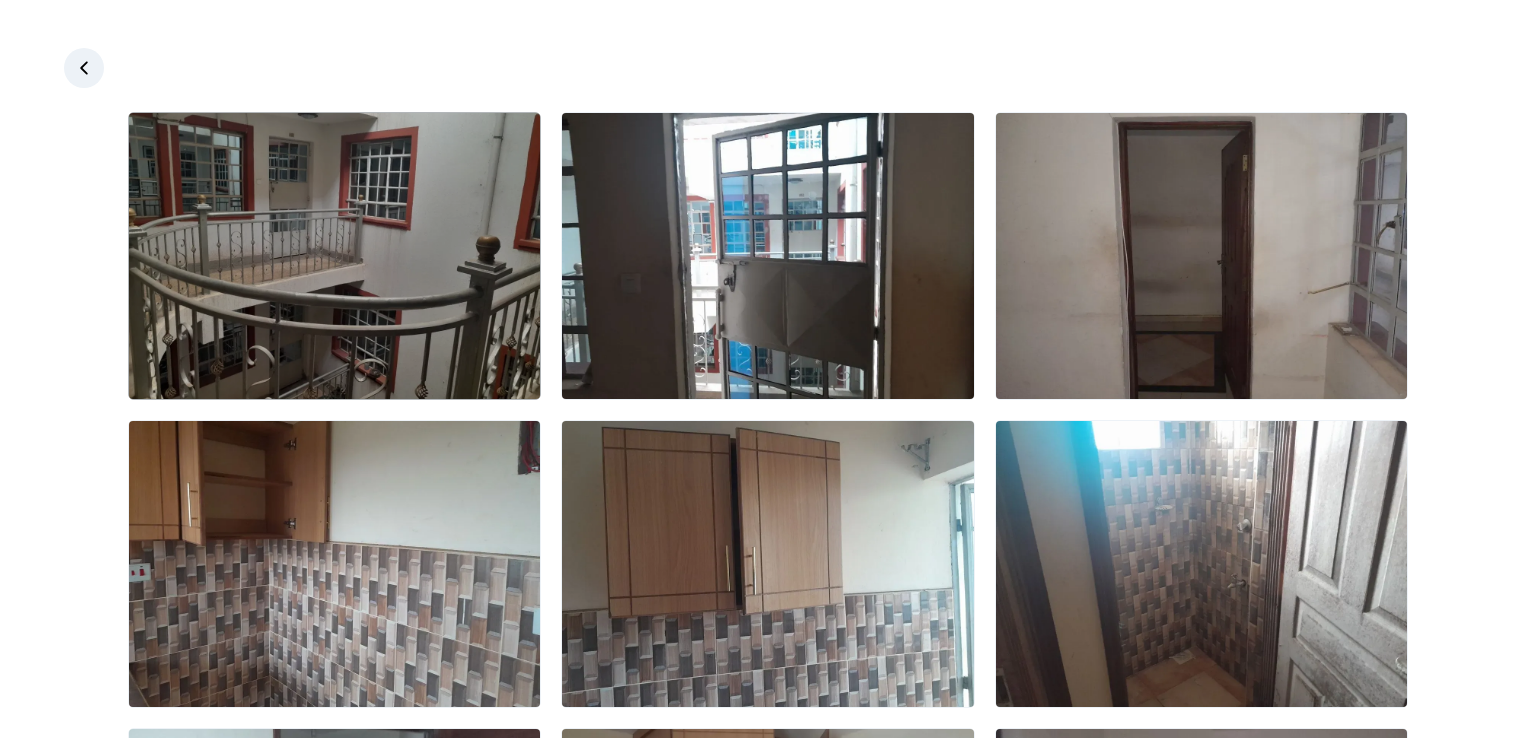 click at bounding box center (334, 256) 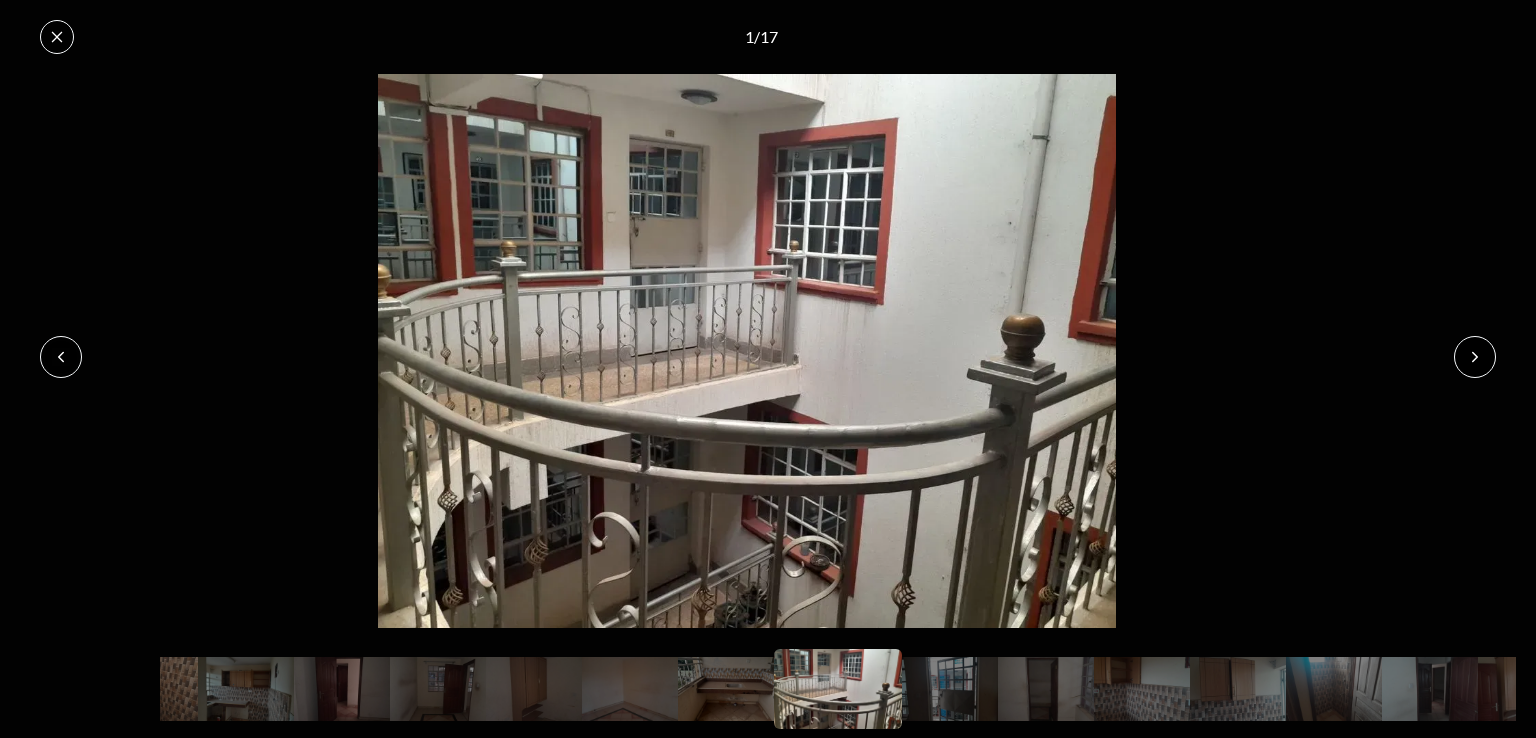 click at bounding box center [1475, 357] 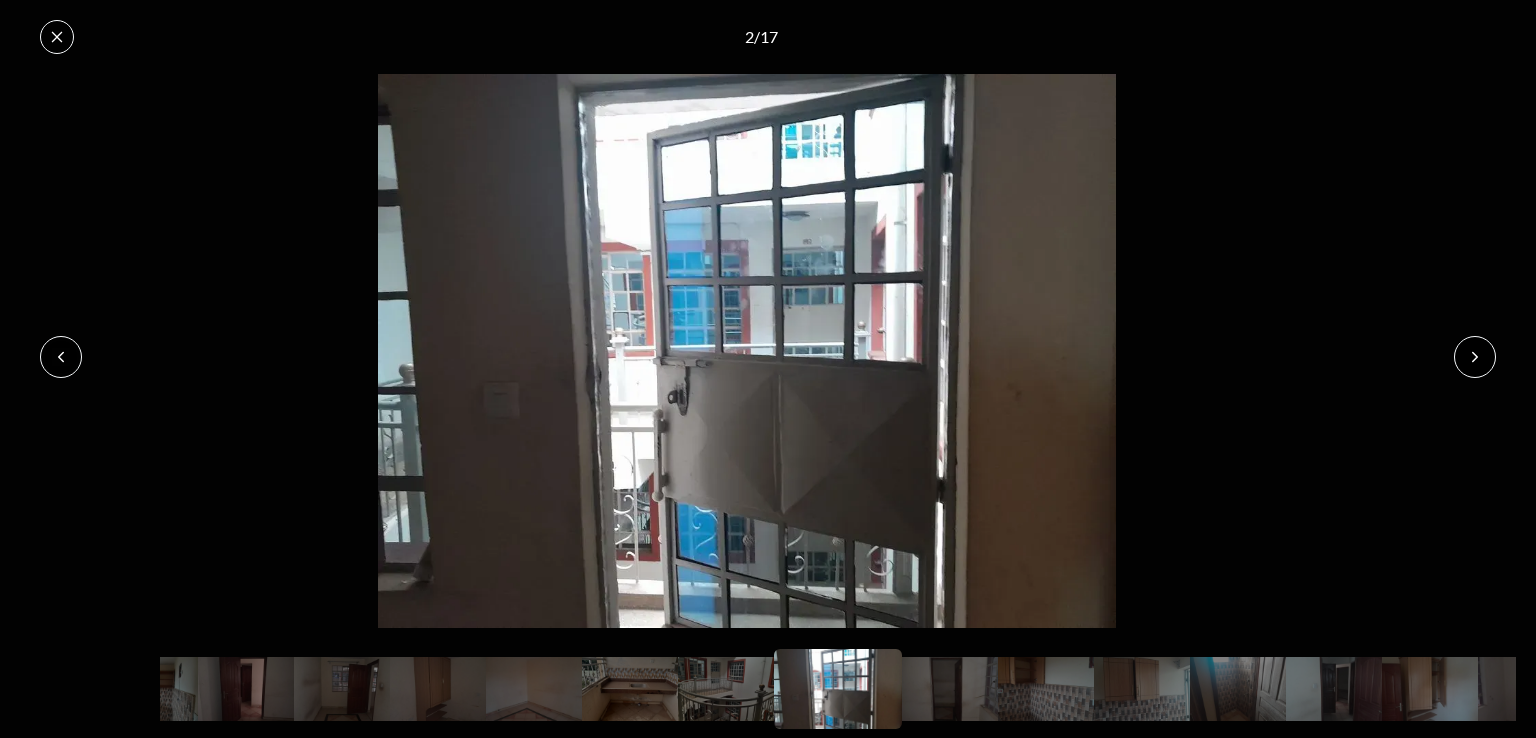 click at bounding box center (1475, 357) 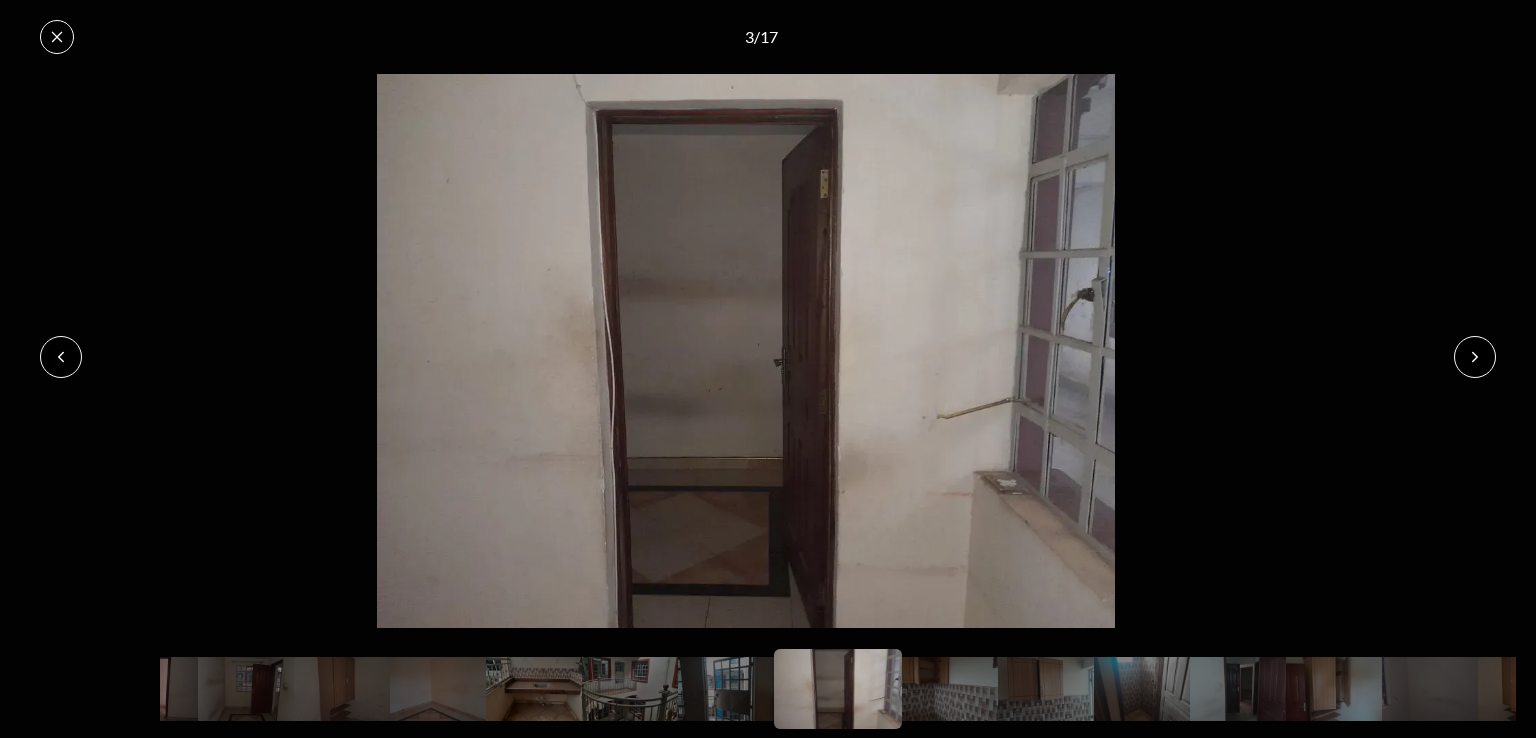 click at bounding box center [1475, 357] 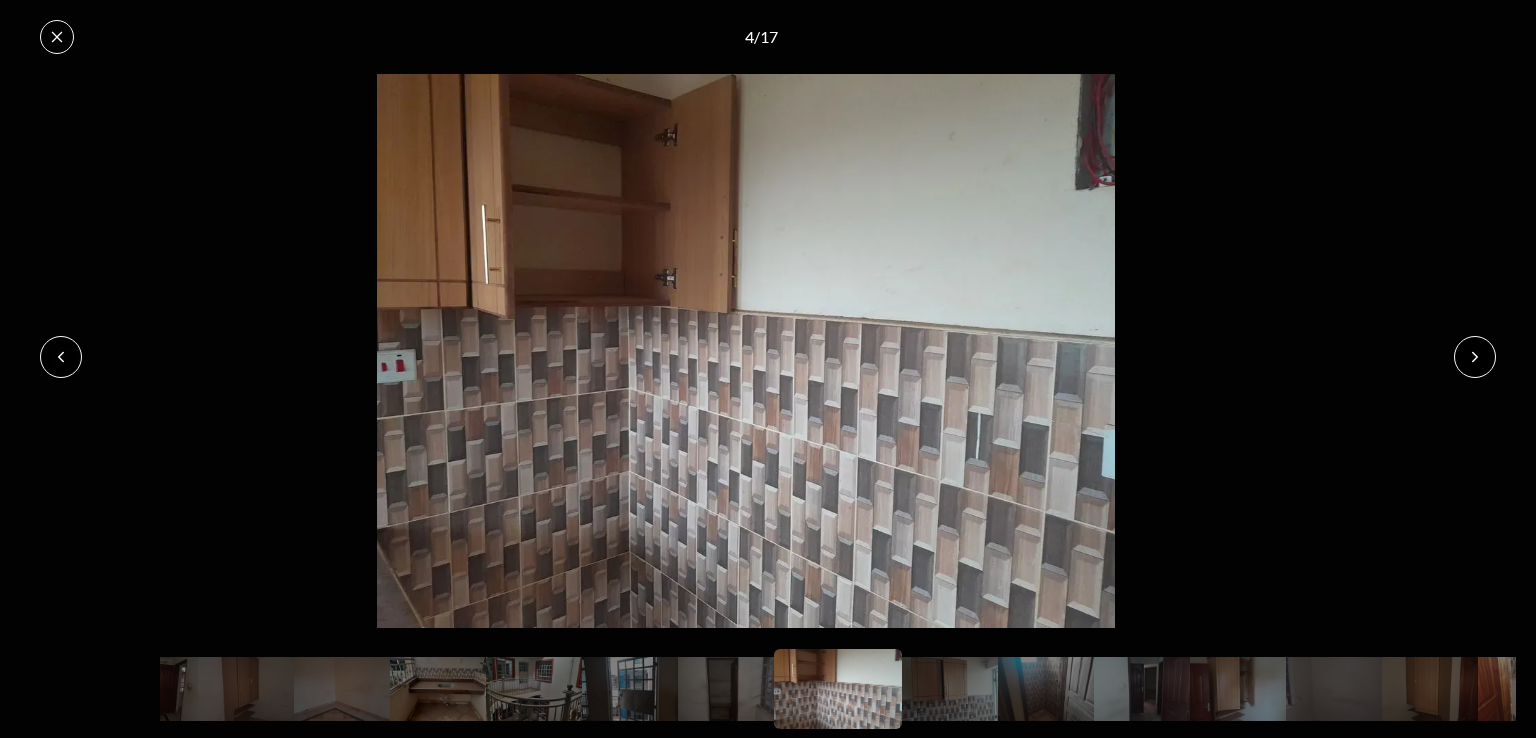 click at bounding box center [1475, 357] 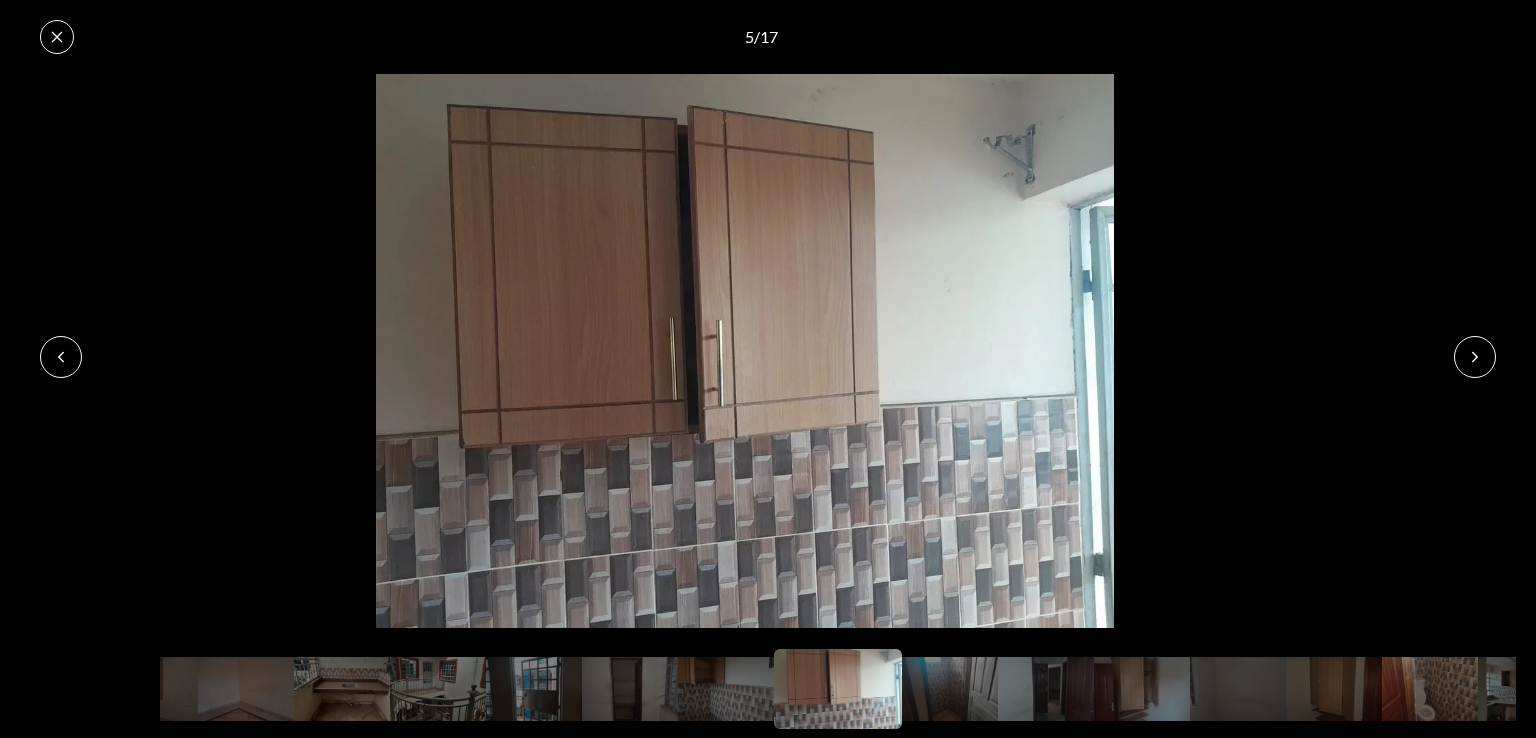 click at bounding box center [1475, 357] 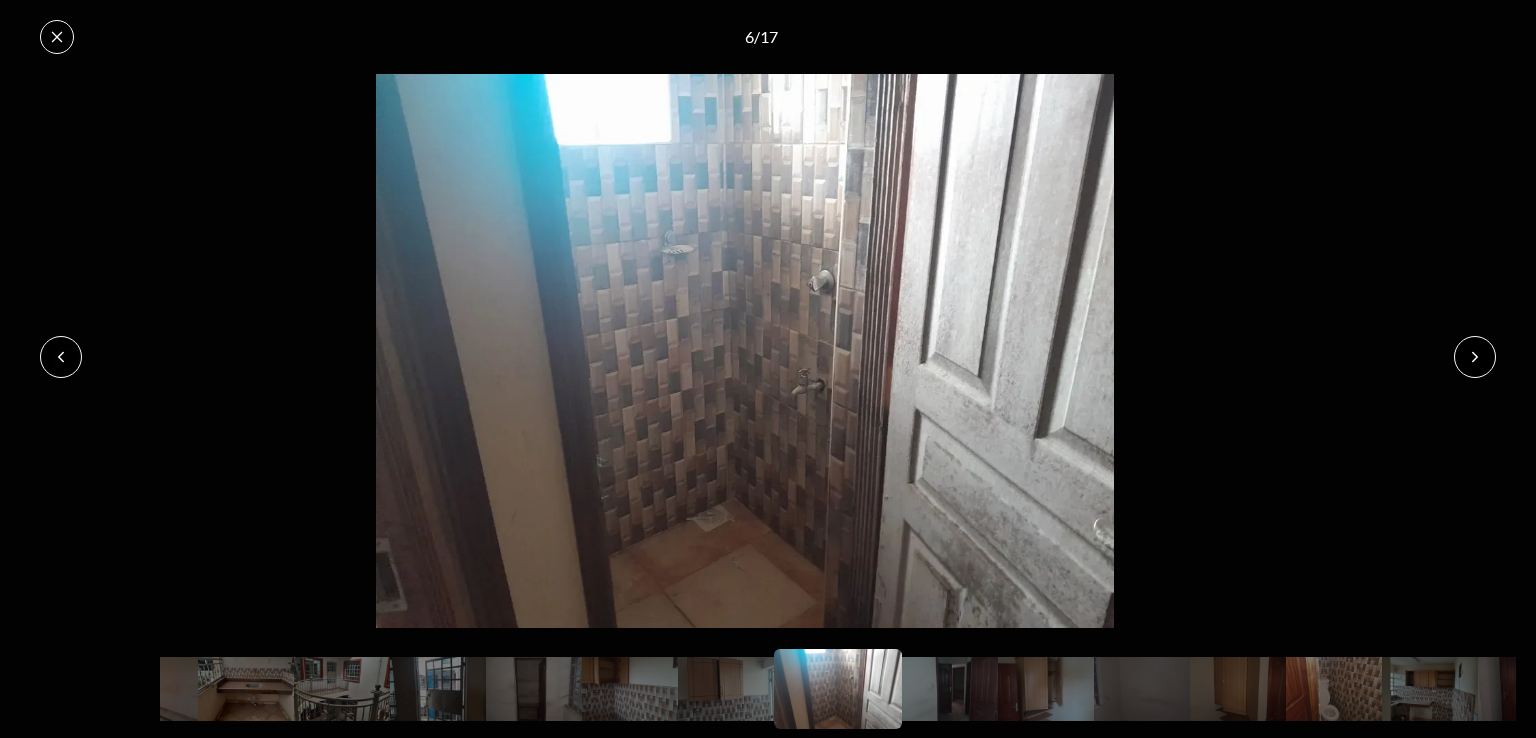 click at bounding box center [1475, 357] 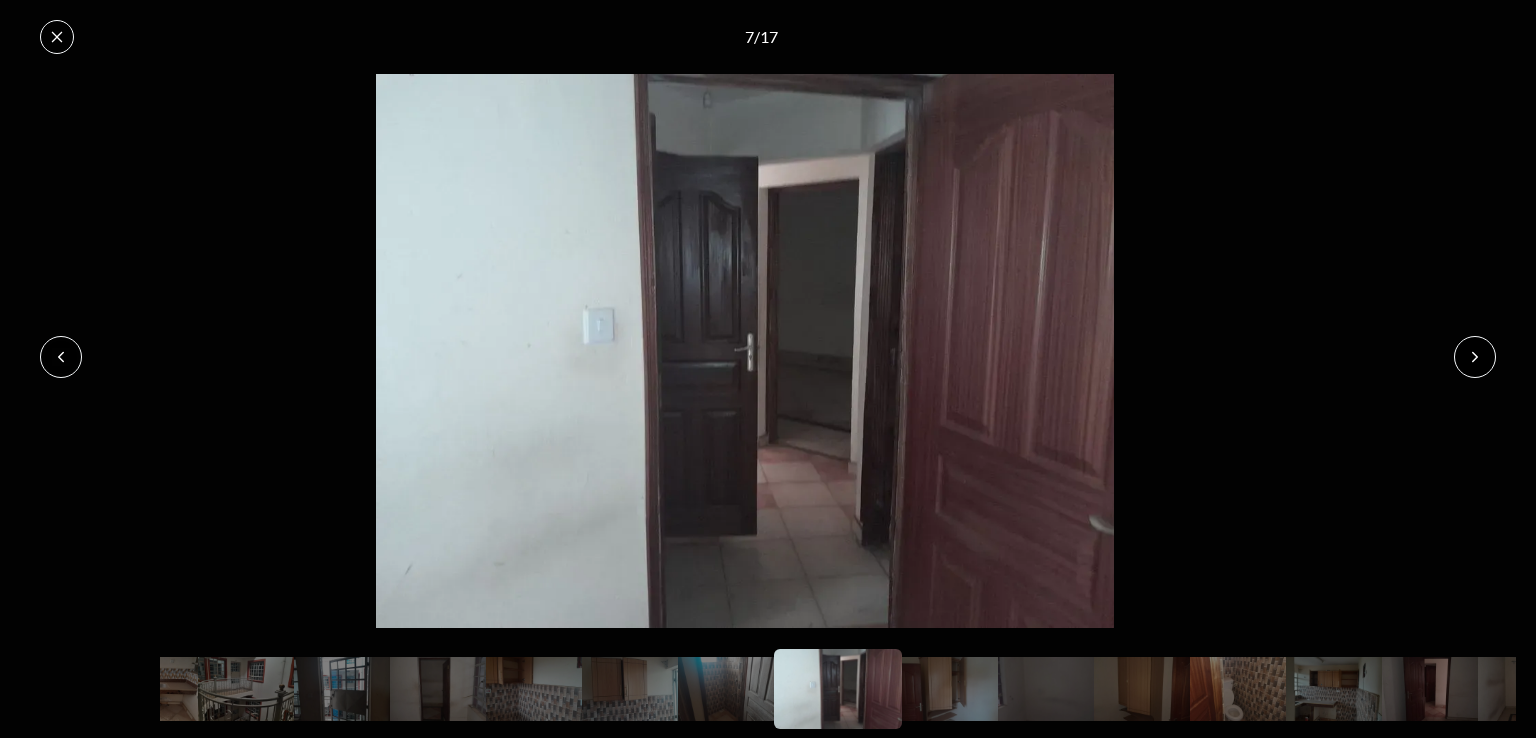 click at bounding box center [1475, 357] 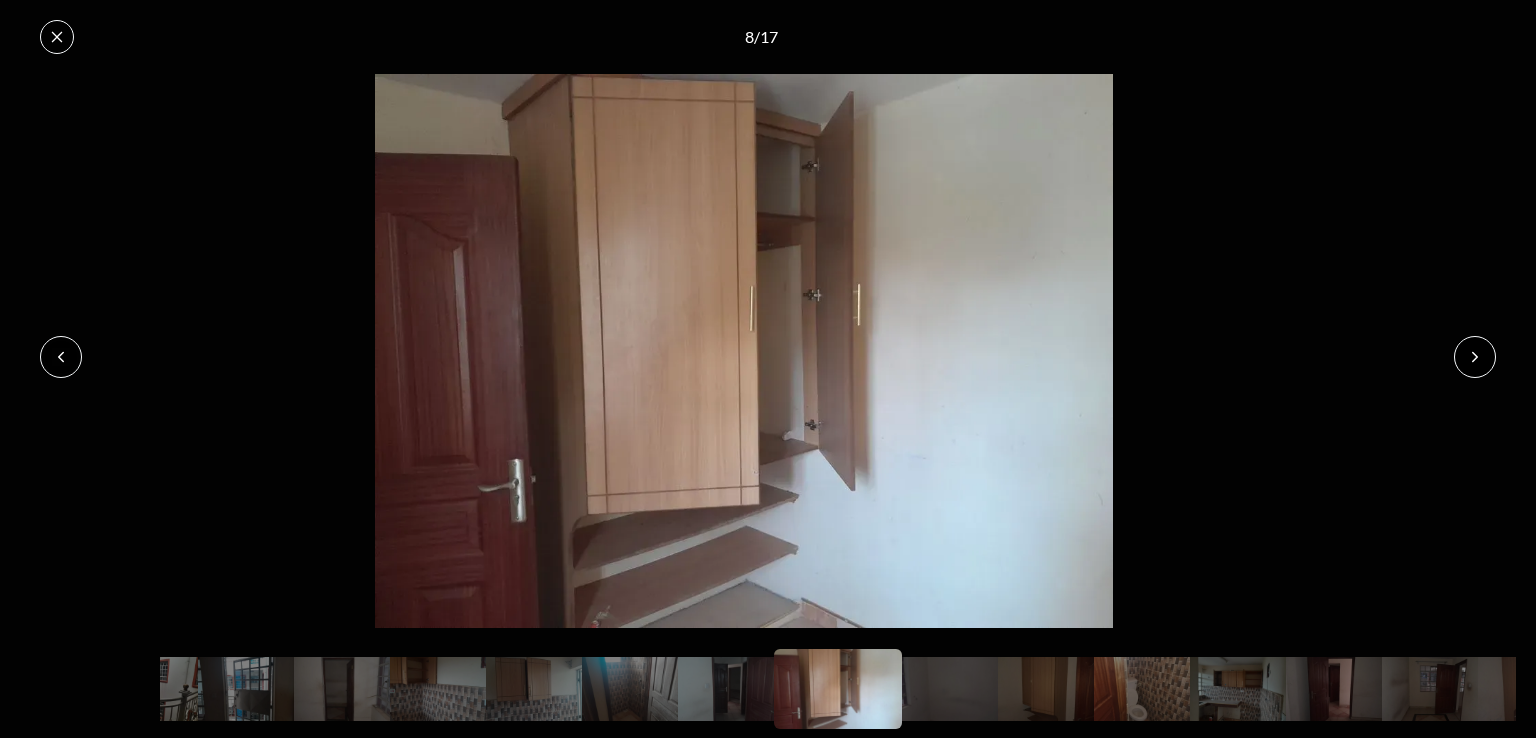 click at bounding box center [1475, 357] 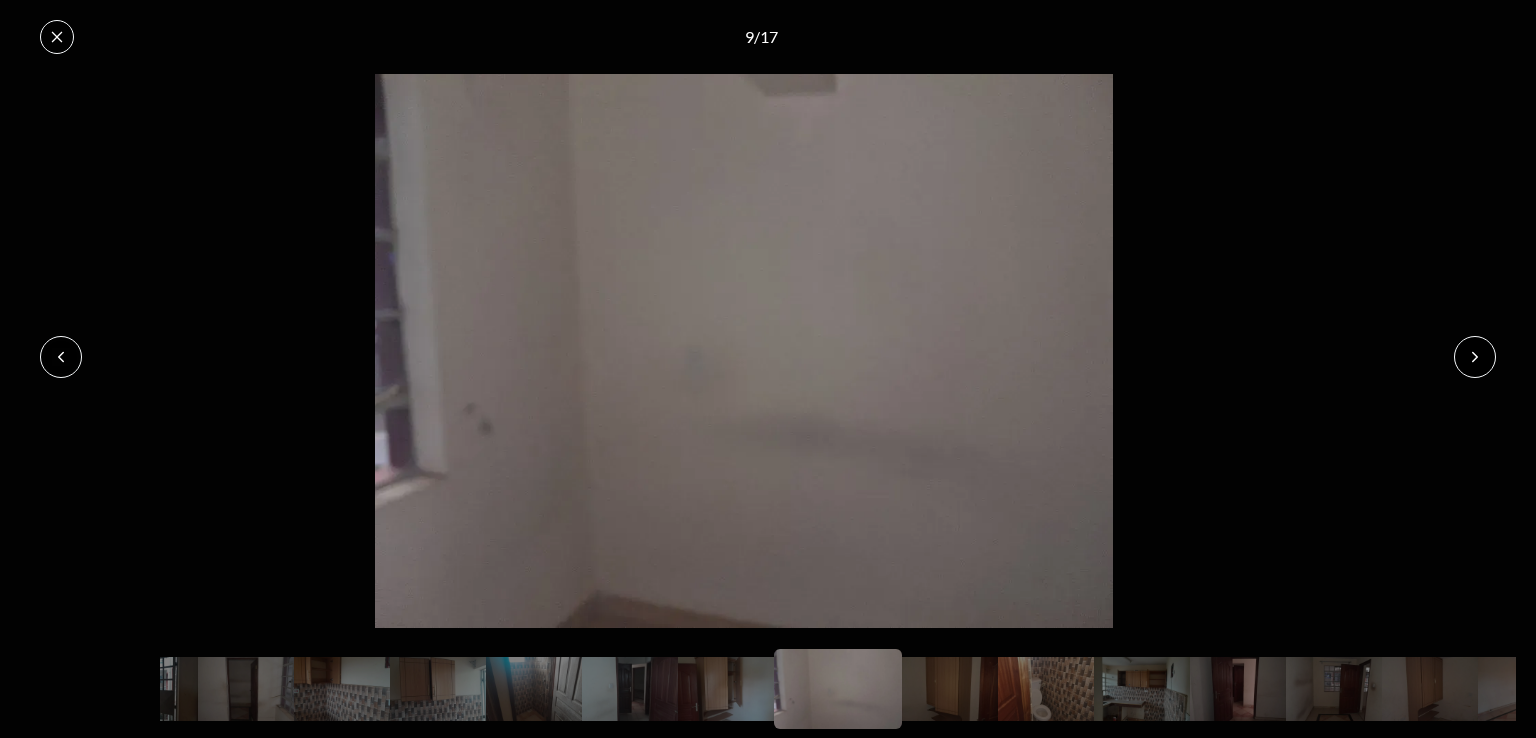 click at bounding box center [1475, 357] 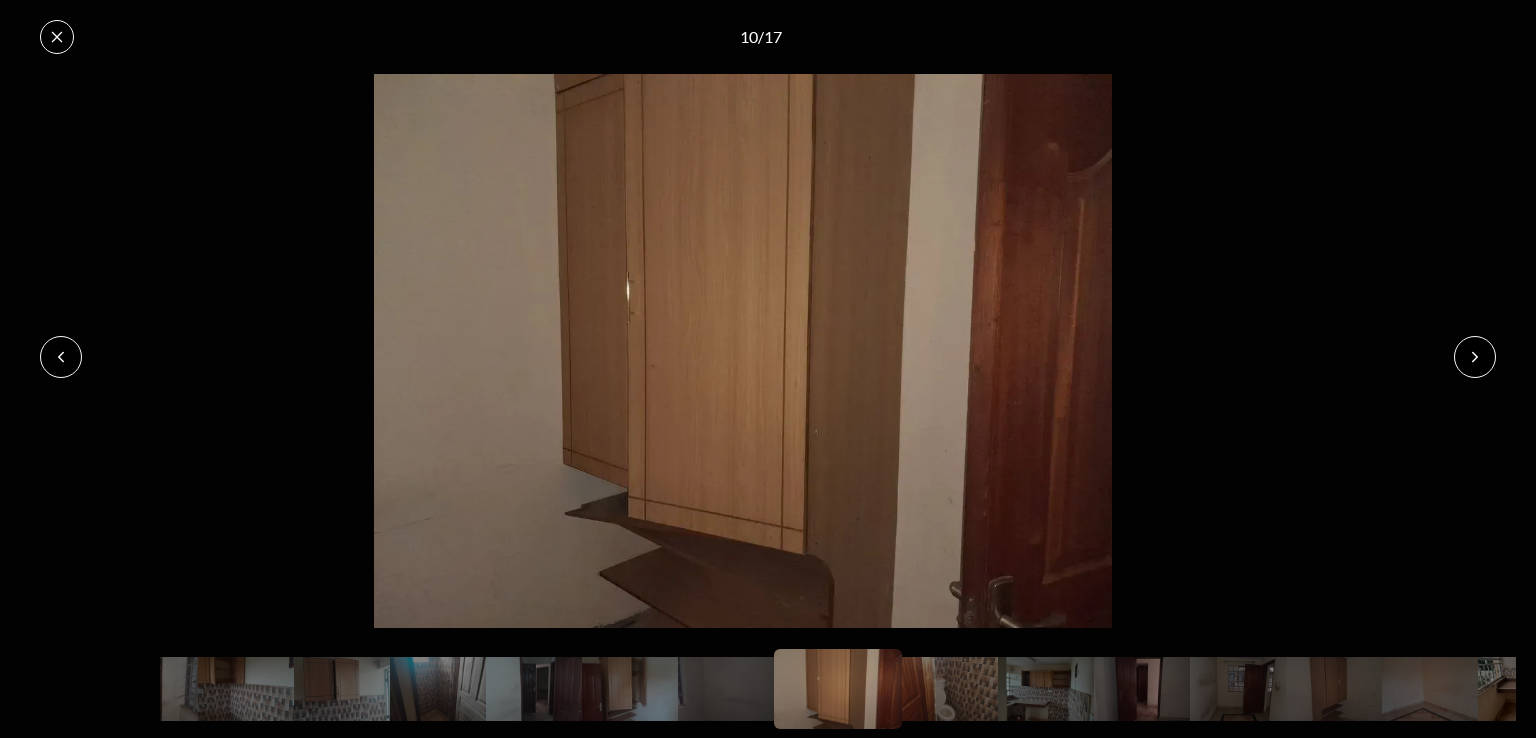 click at bounding box center (1475, 357) 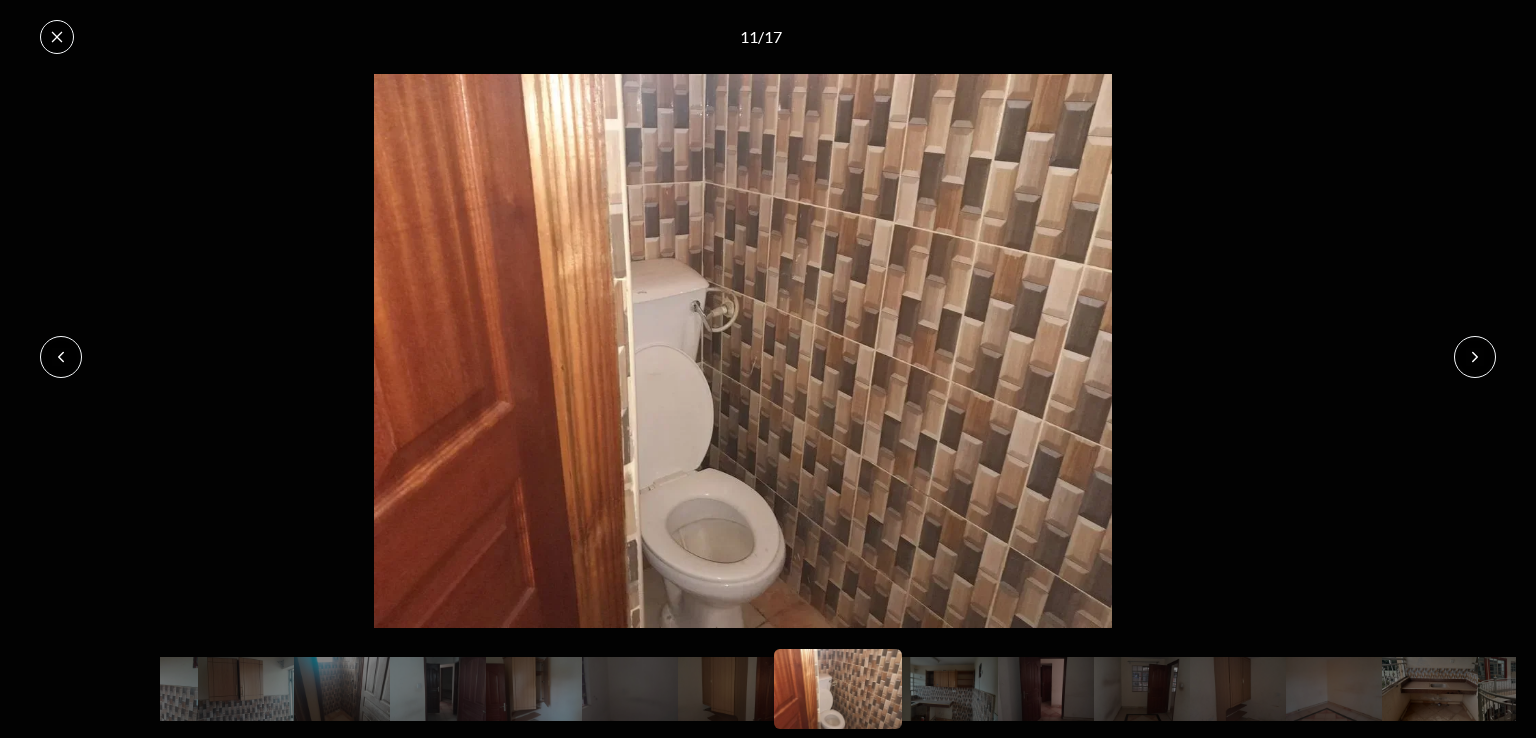 click 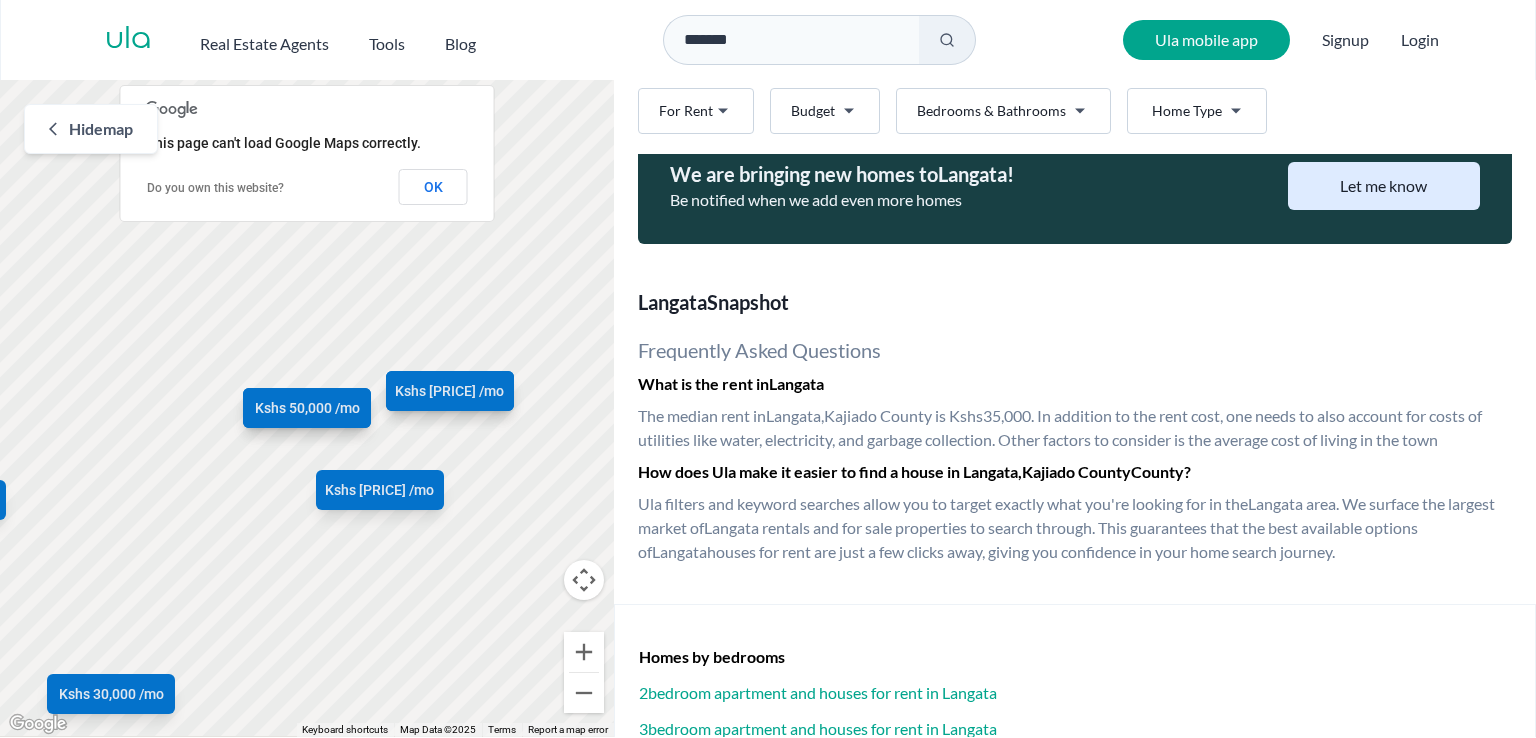 scroll, scrollTop: 1610, scrollLeft: 0, axis: vertical 